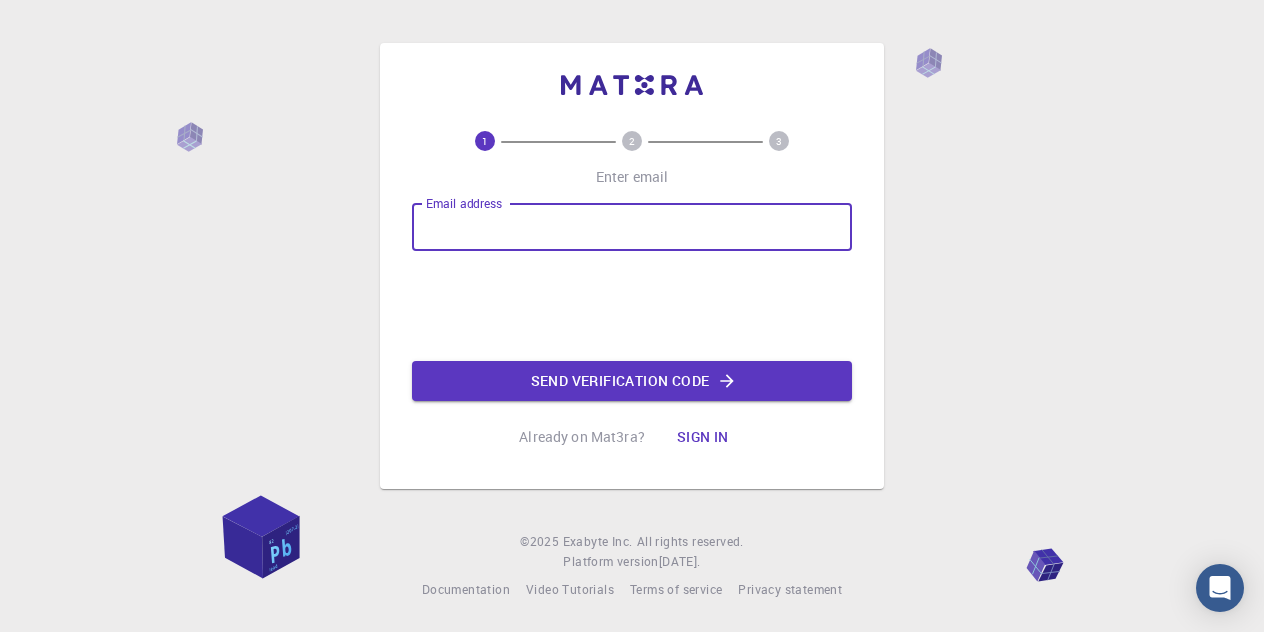 scroll, scrollTop: 0, scrollLeft: 0, axis: both 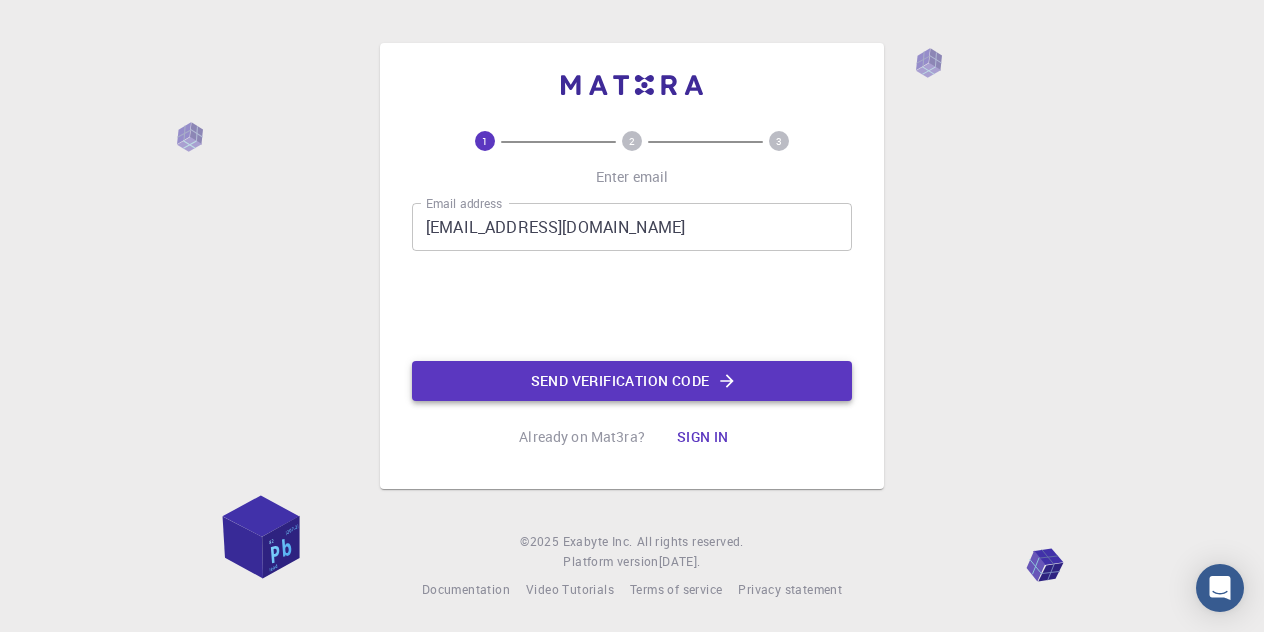 click on "Send verification code" 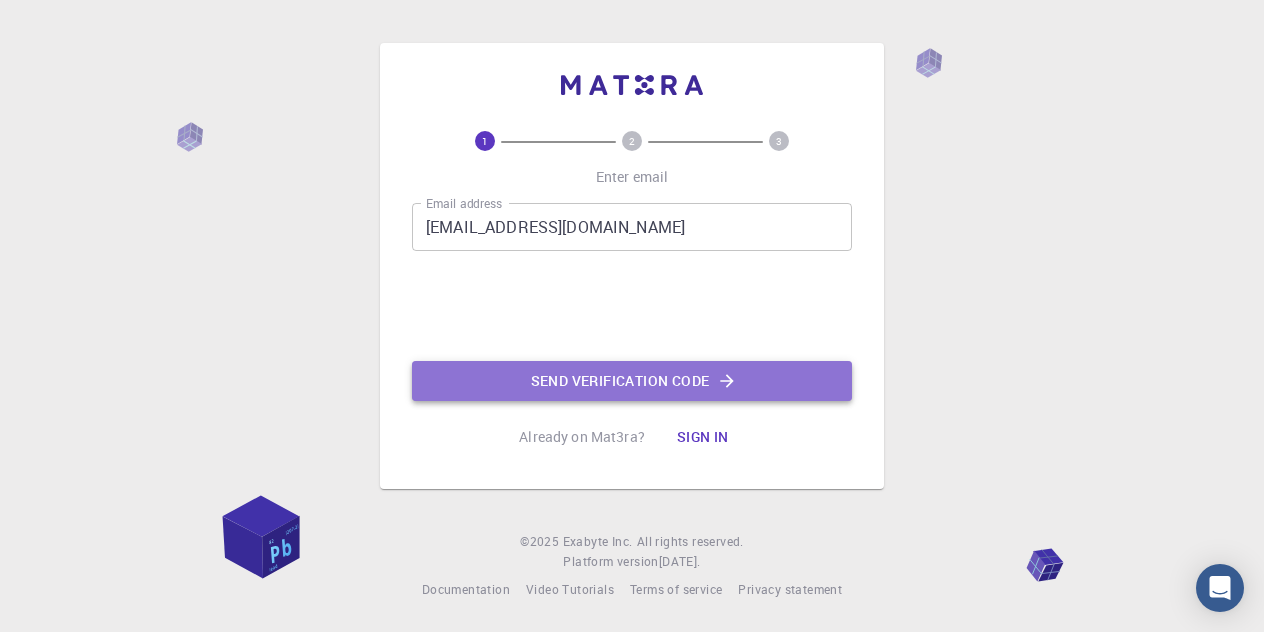click on "Send verification code" 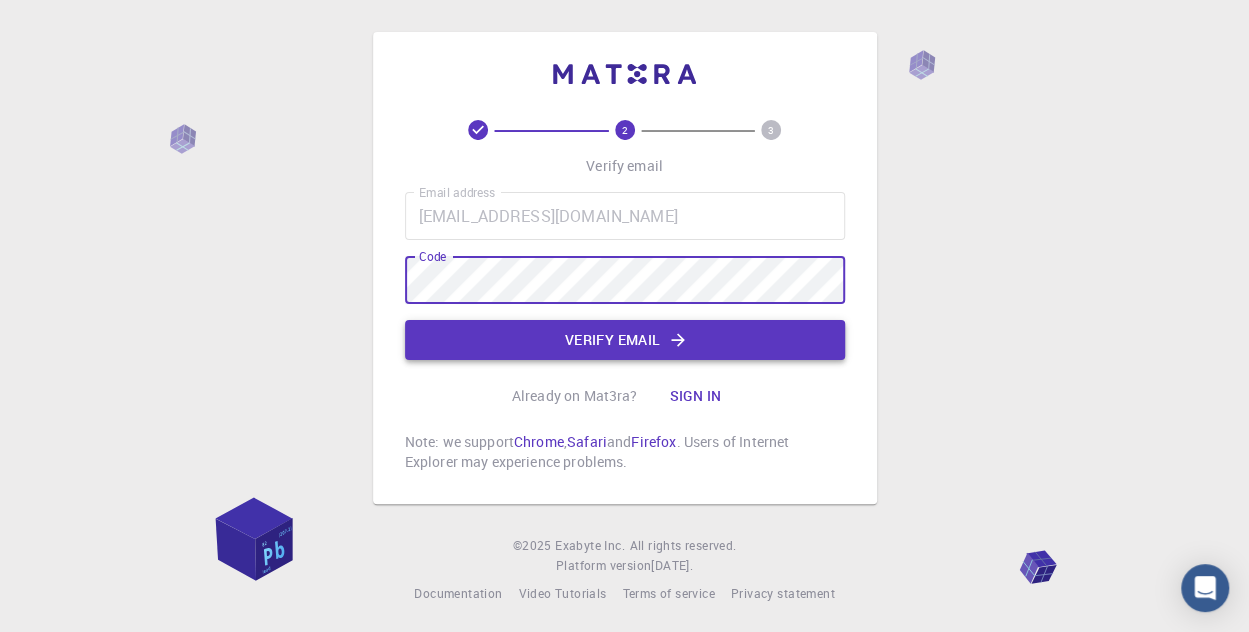 click on "Verify email" 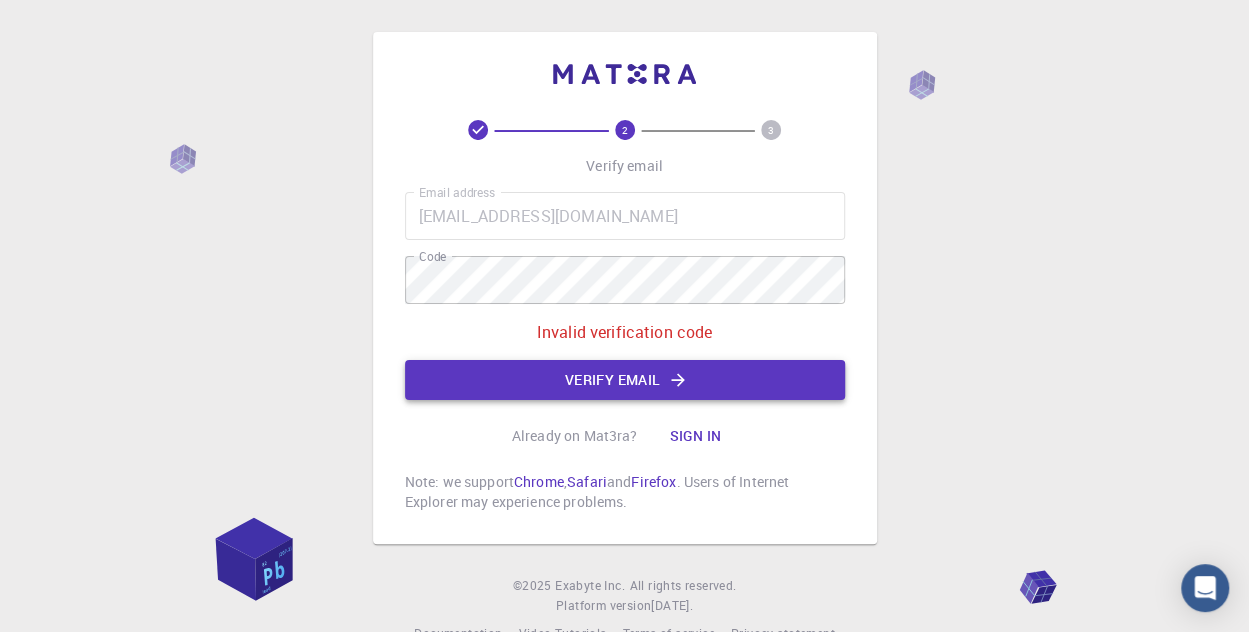 click on "Verify email" at bounding box center [625, 380] 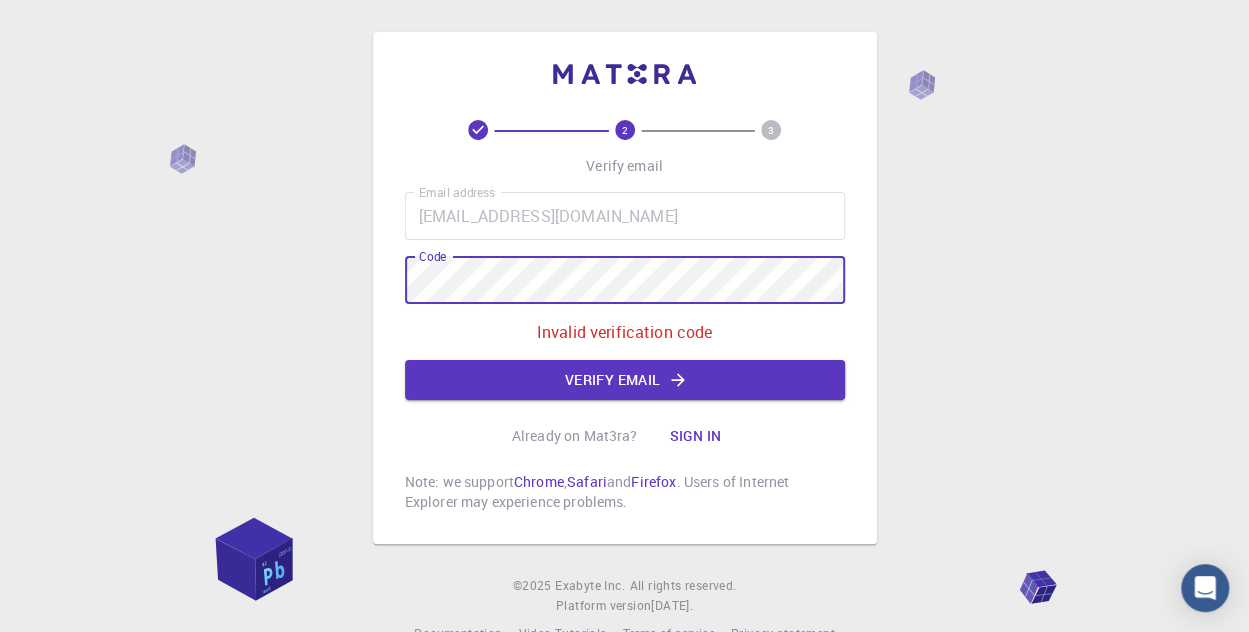 click on "2 3 Verify email Email address [EMAIL_ADDRESS][DOMAIN_NAME] Email address Code Code Invalid verification code Verify email Already on Mat3ra? Sign in Note: we support  Chrome ,  Safari  and  Firefox . Users of Internet Explorer may experience problems. ©  2025   Exabyte Inc.   All rights reserved. Platform version  [DATE] . Documentation Video Tutorials Terms of service Privacy statement" at bounding box center [624, 338] 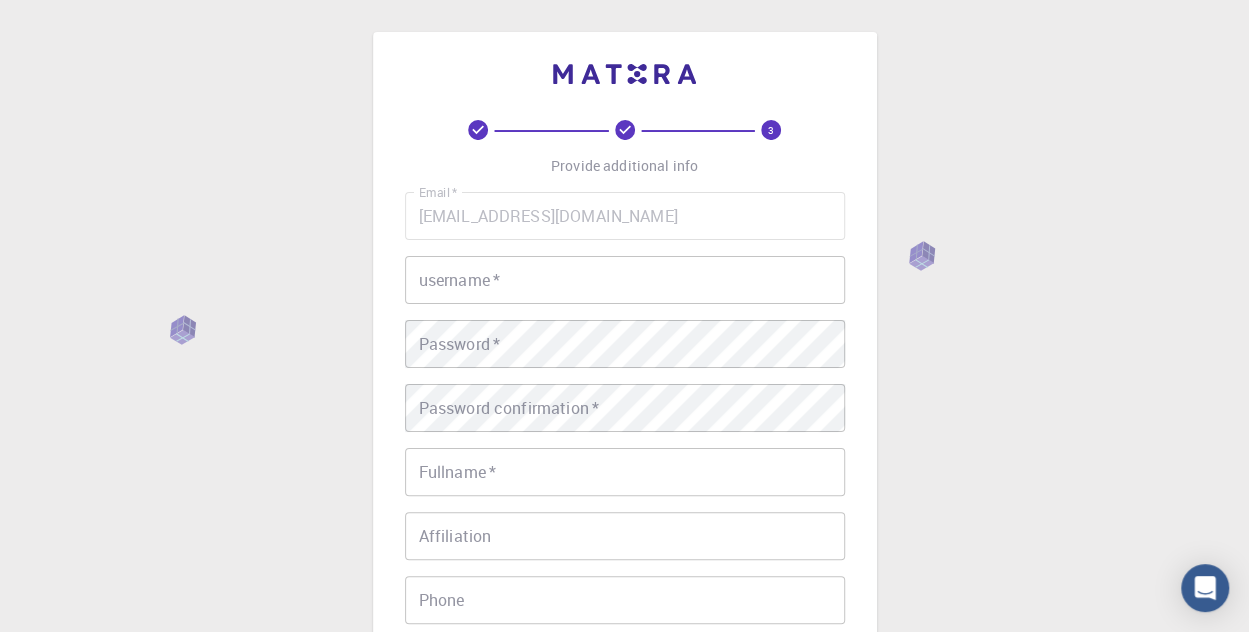 click on "username   *" at bounding box center [625, 280] 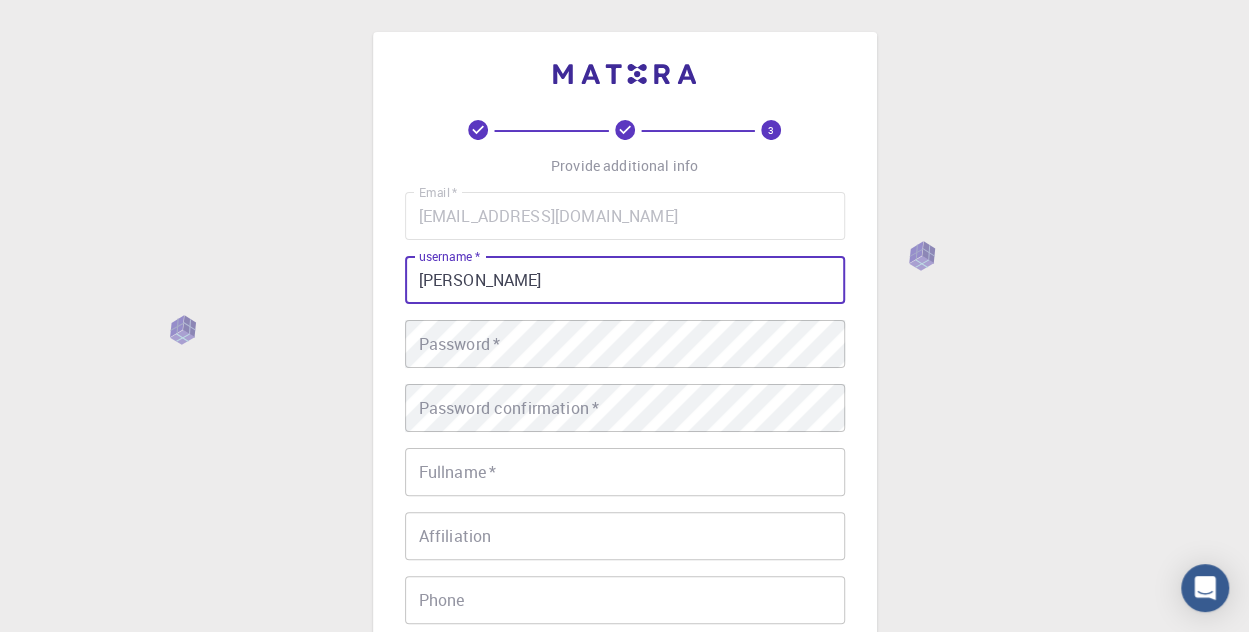 type on "[PERSON_NAME]" 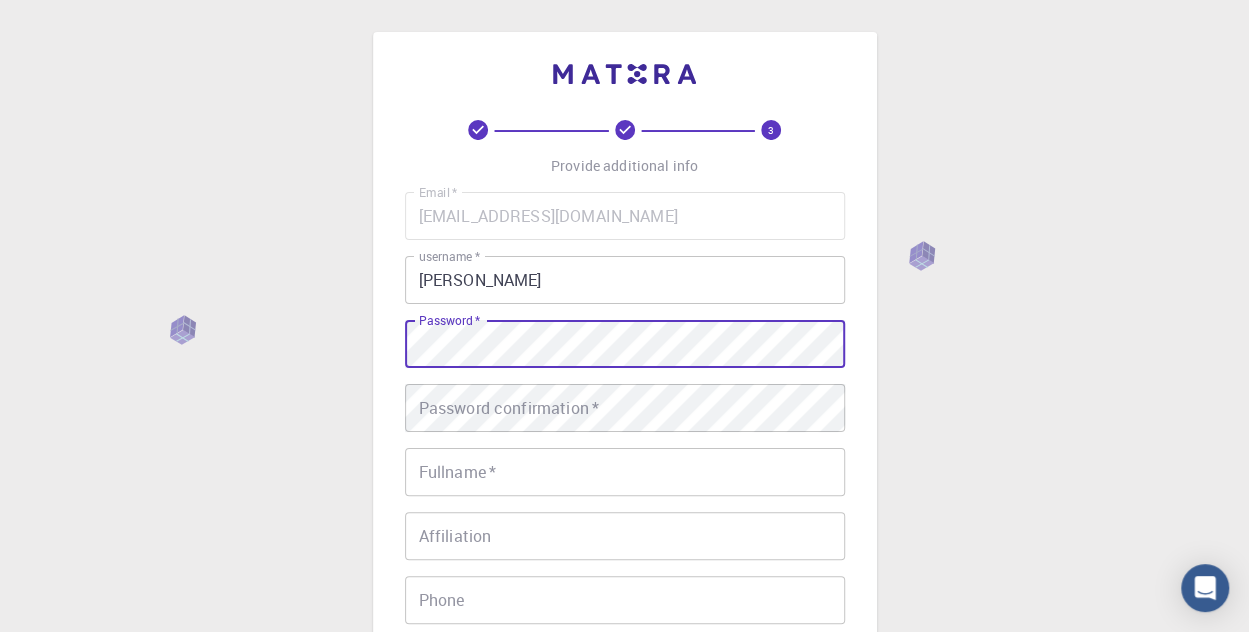 click on "Password confirmation   * Password confirmation   *" at bounding box center [625, 408] 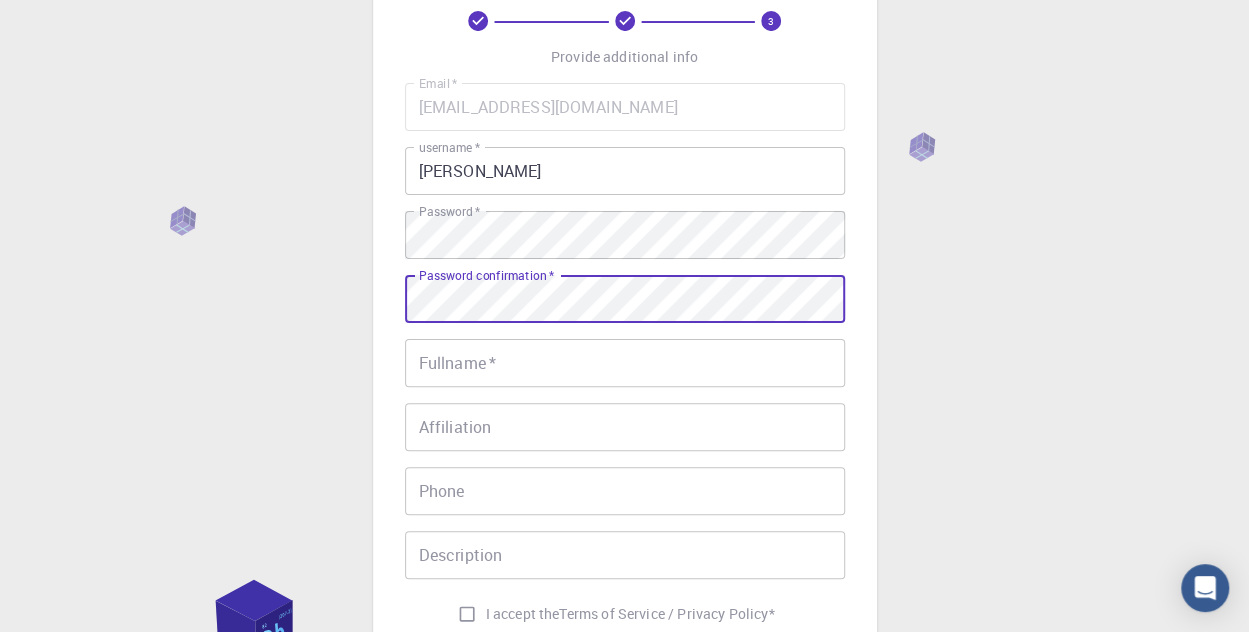 scroll, scrollTop: 112, scrollLeft: 0, axis: vertical 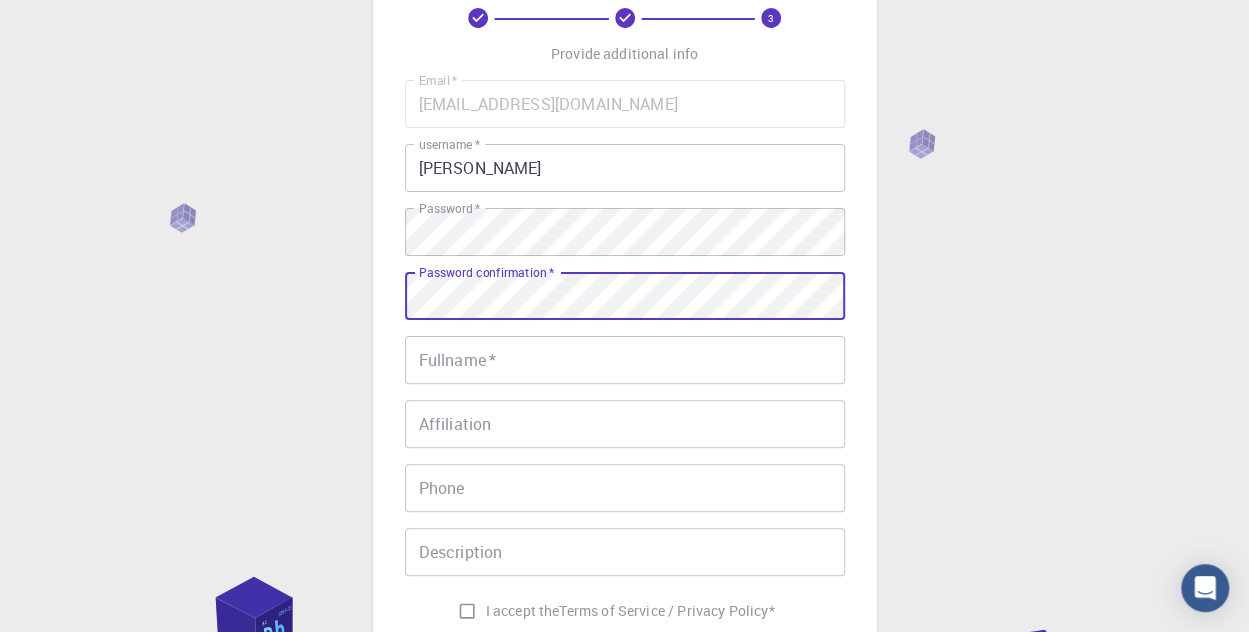 click on "Fullname   *" at bounding box center [625, 360] 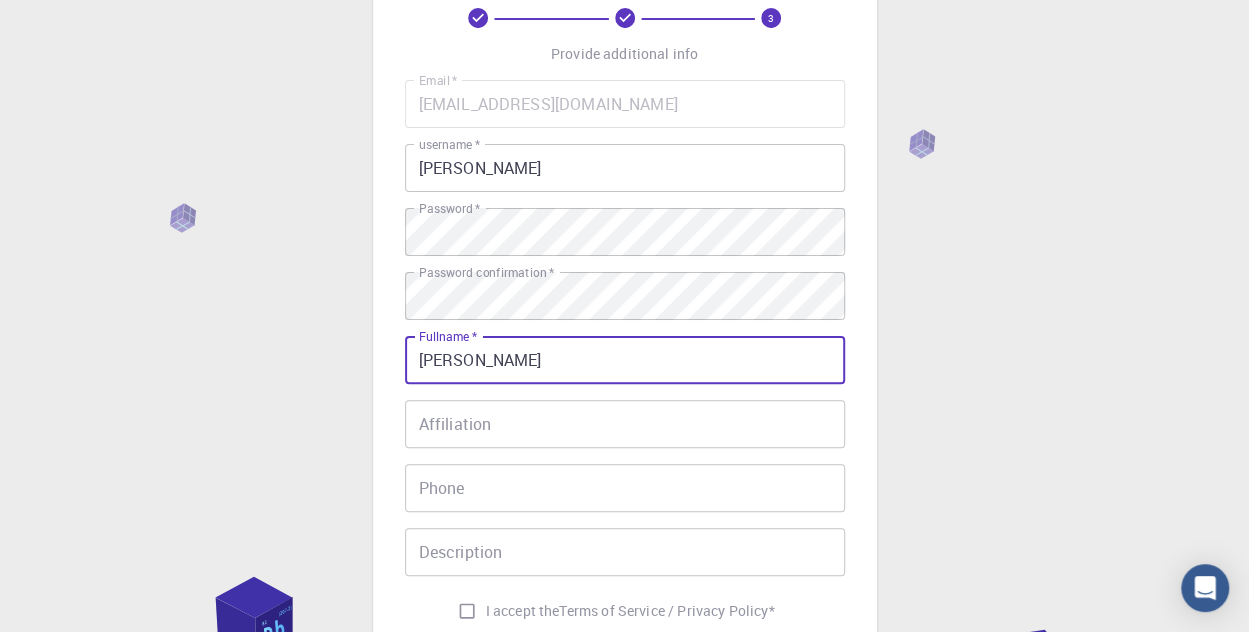 scroll, scrollTop: 193, scrollLeft: 0, axis: vertical 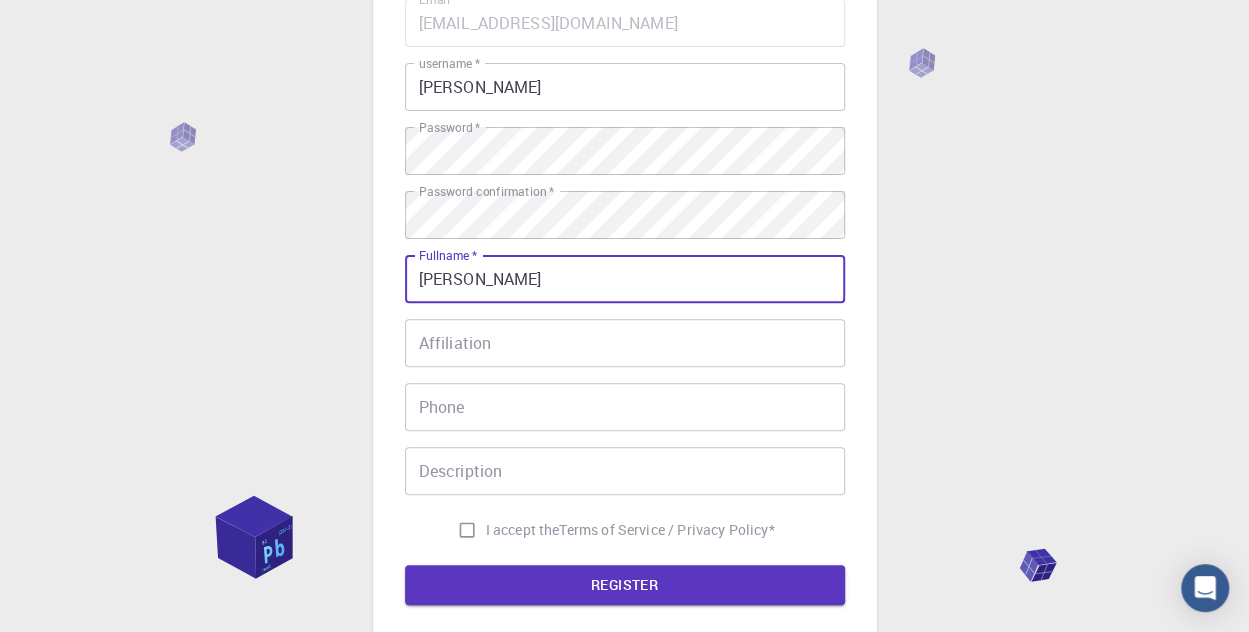 type on "[PERSON_NAME]" 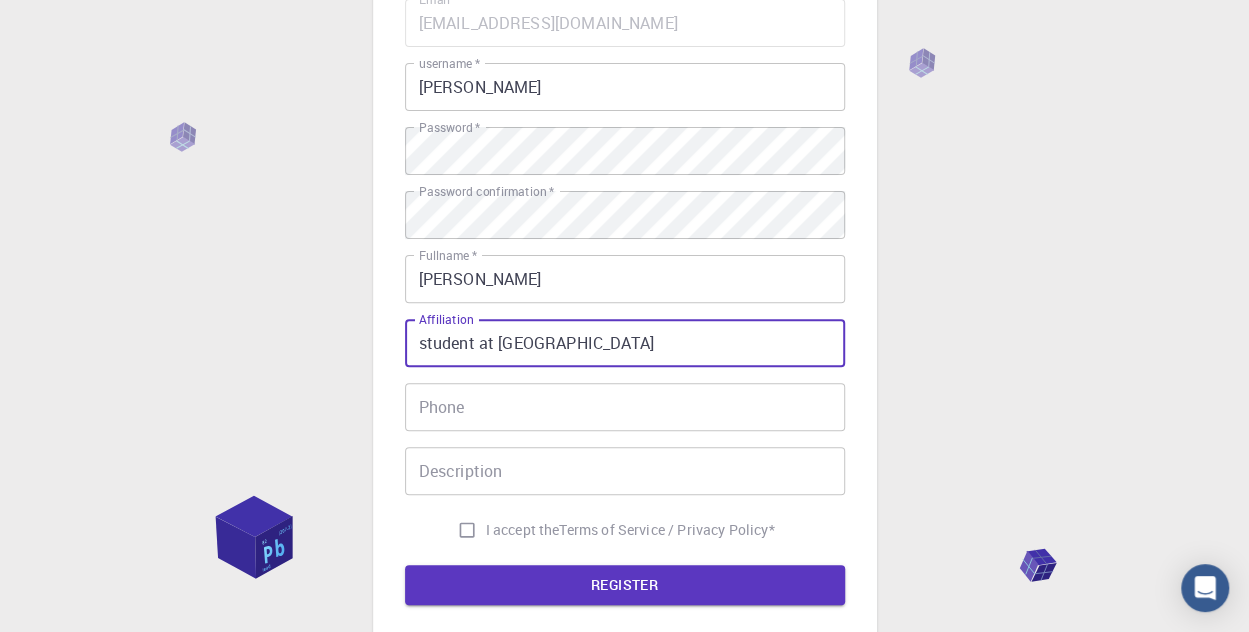 scroll, scrollTop: 0, scrollLeft: 22, axis: horizontal 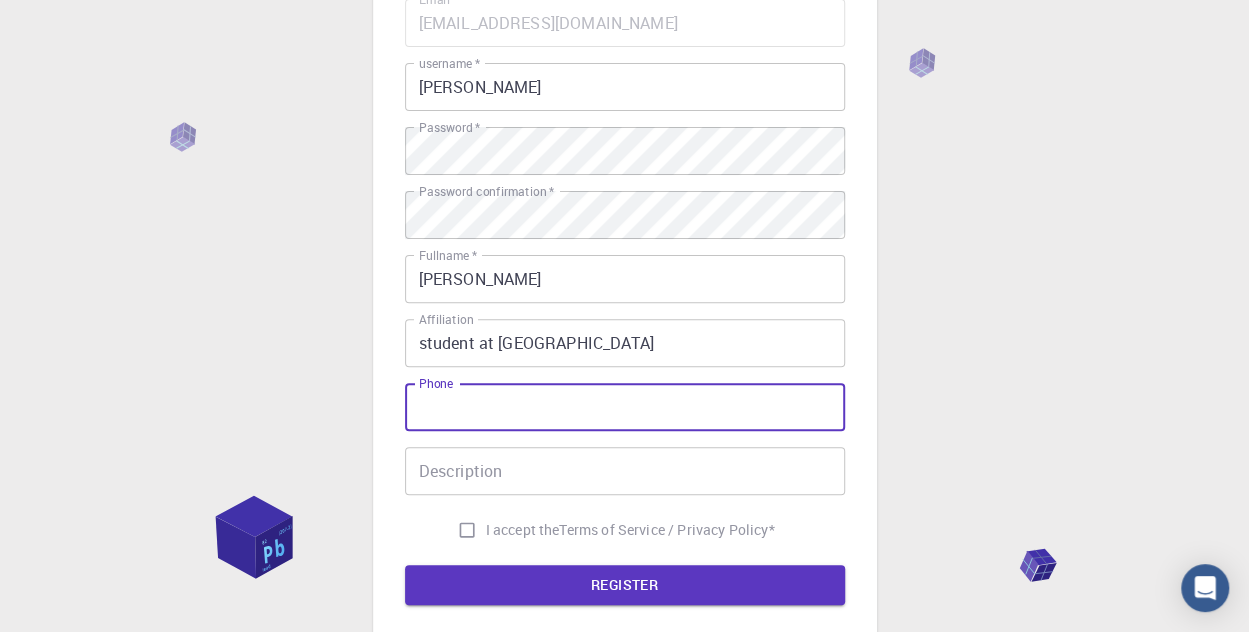 click on "Phone" at bounding box center (625, 407) 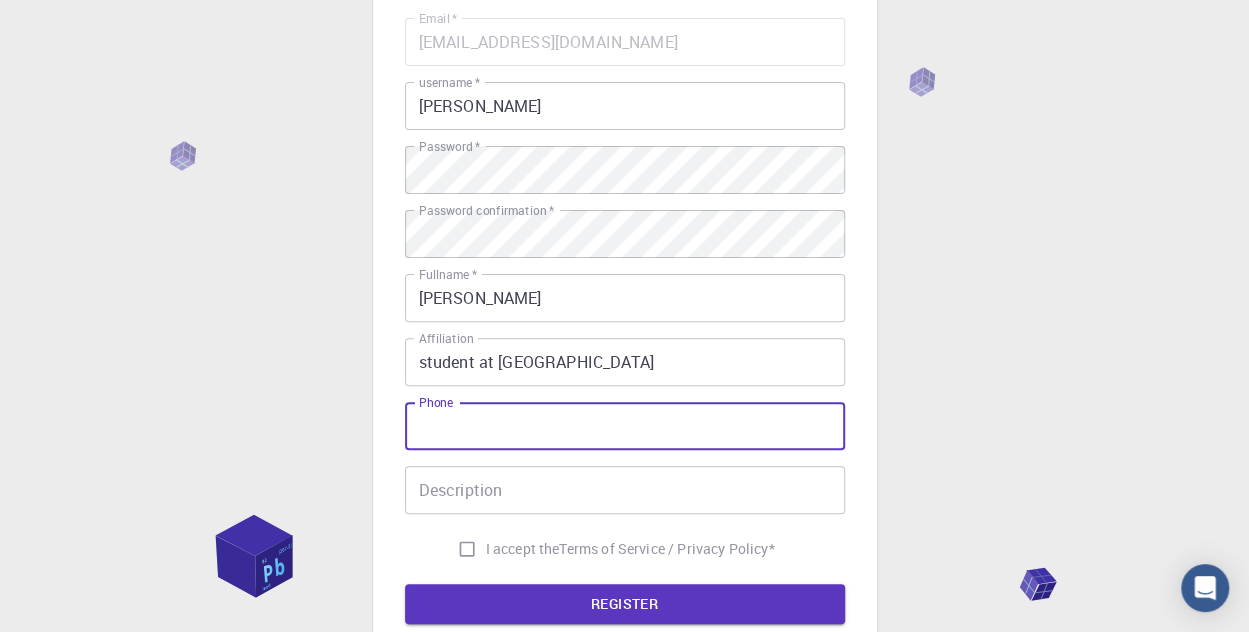 scroll, scrollTop: 171, scrollLeft: 0, axis: vertical 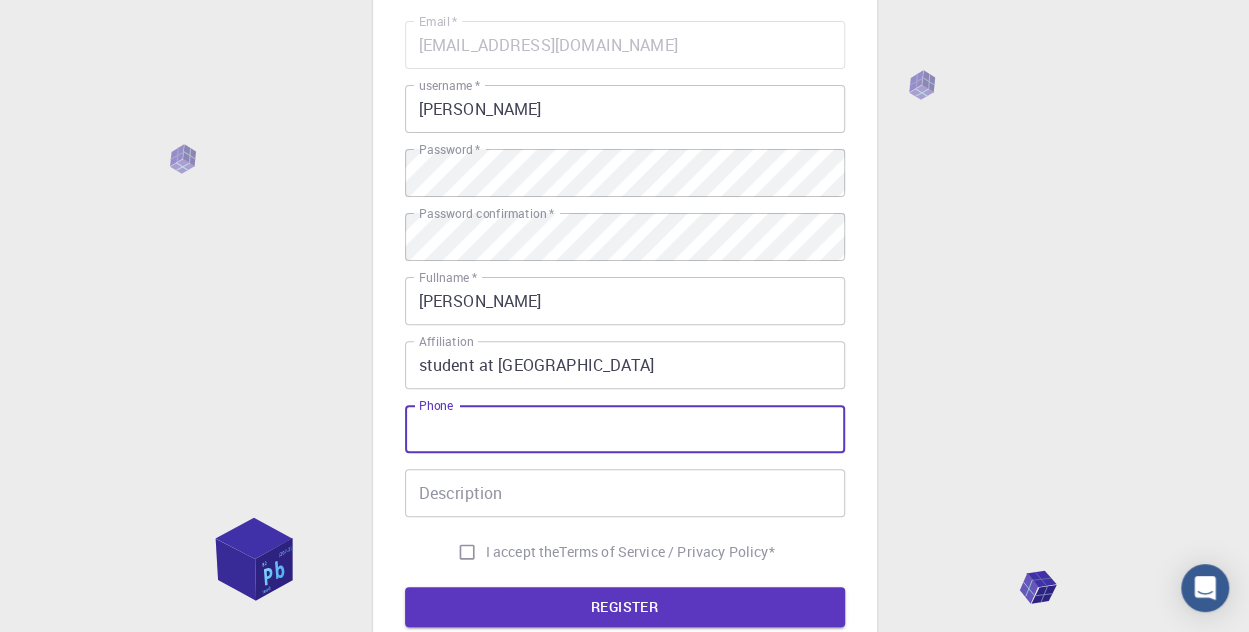click on "Phone" at bounding box center [625, 429] 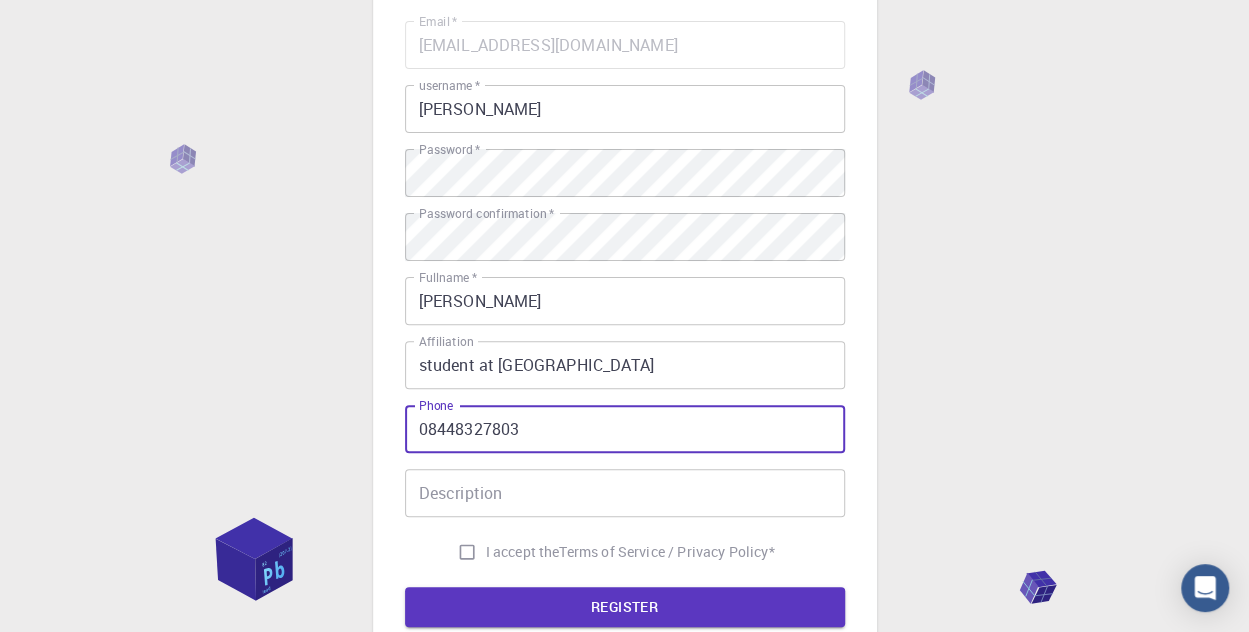click on "08448327803" at bounding box center [625, 429] 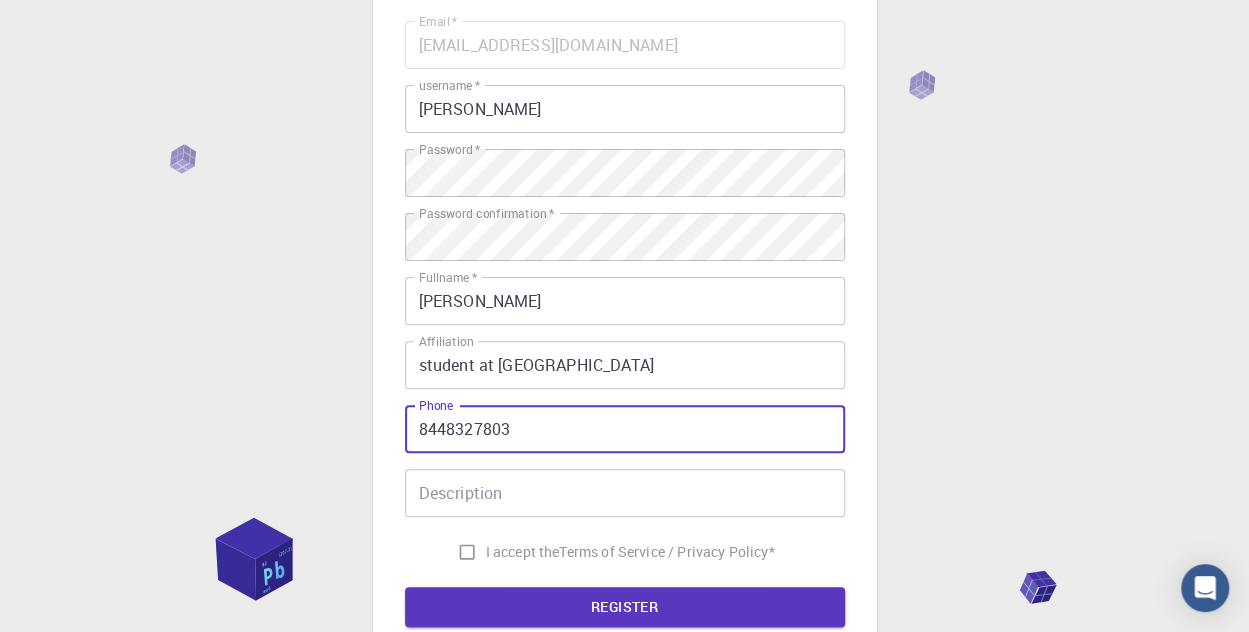 type on "8448327803" 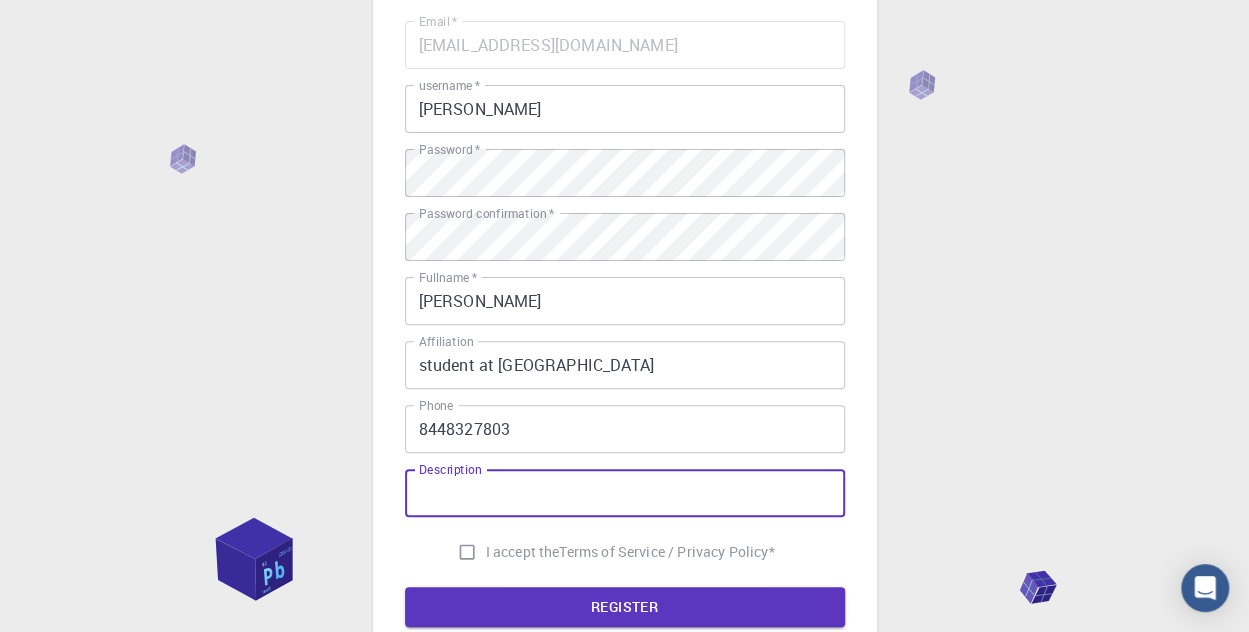click on "Description" at bounding box center [625, 493] 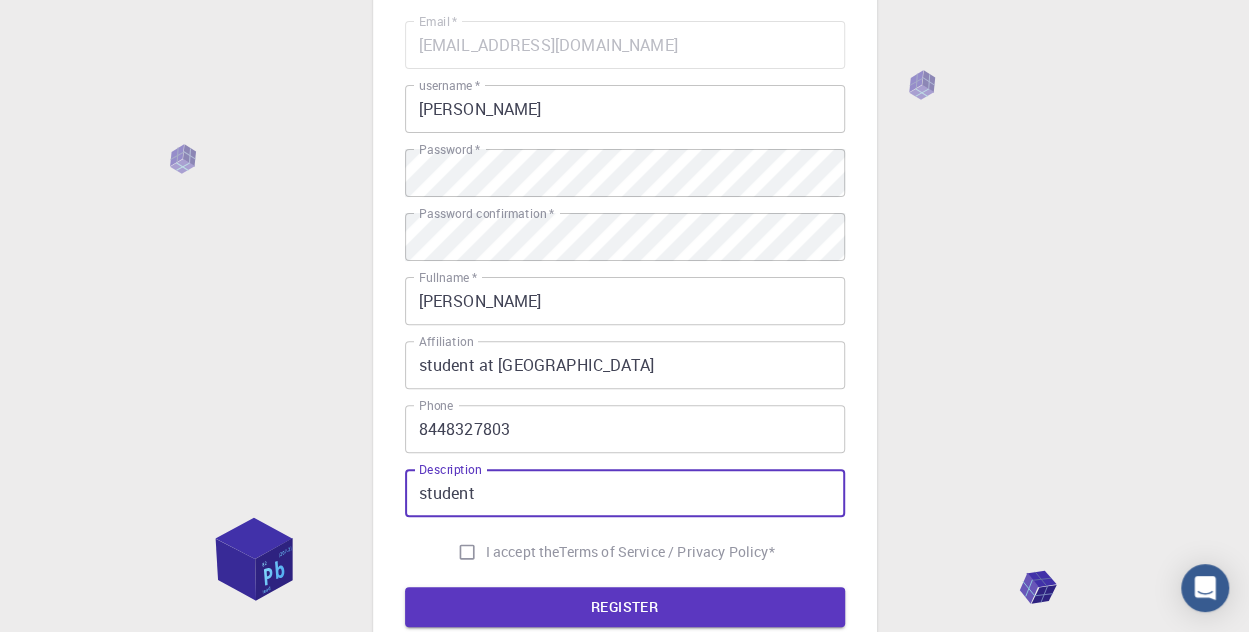 type on "student" 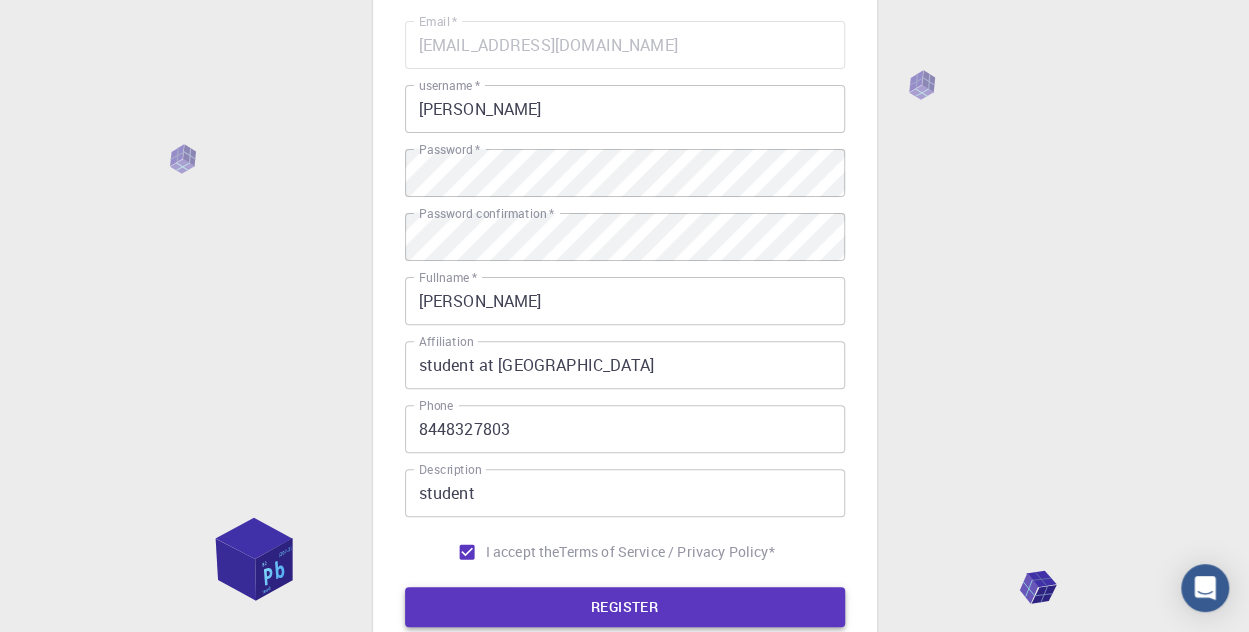 click on "REGISTER" at bounding box center [625, 607] 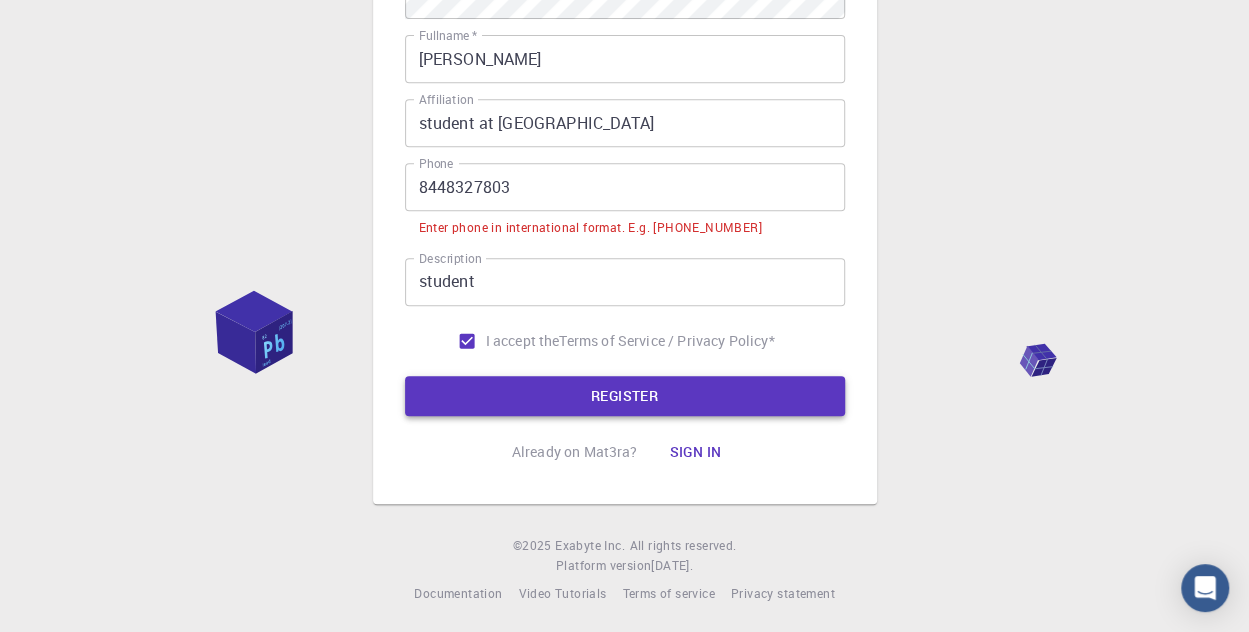 scroll, scrollTop: 418, scrollLeft: 0, axis: vertical 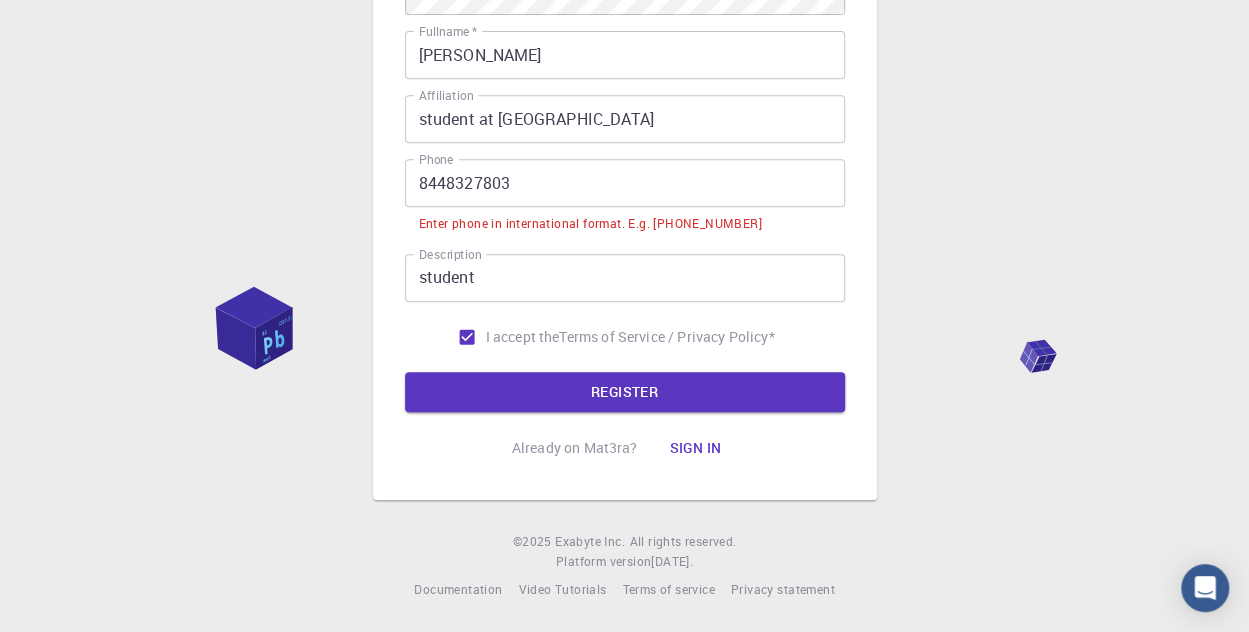 click on "8448327803" at bounding box center (625, 183) 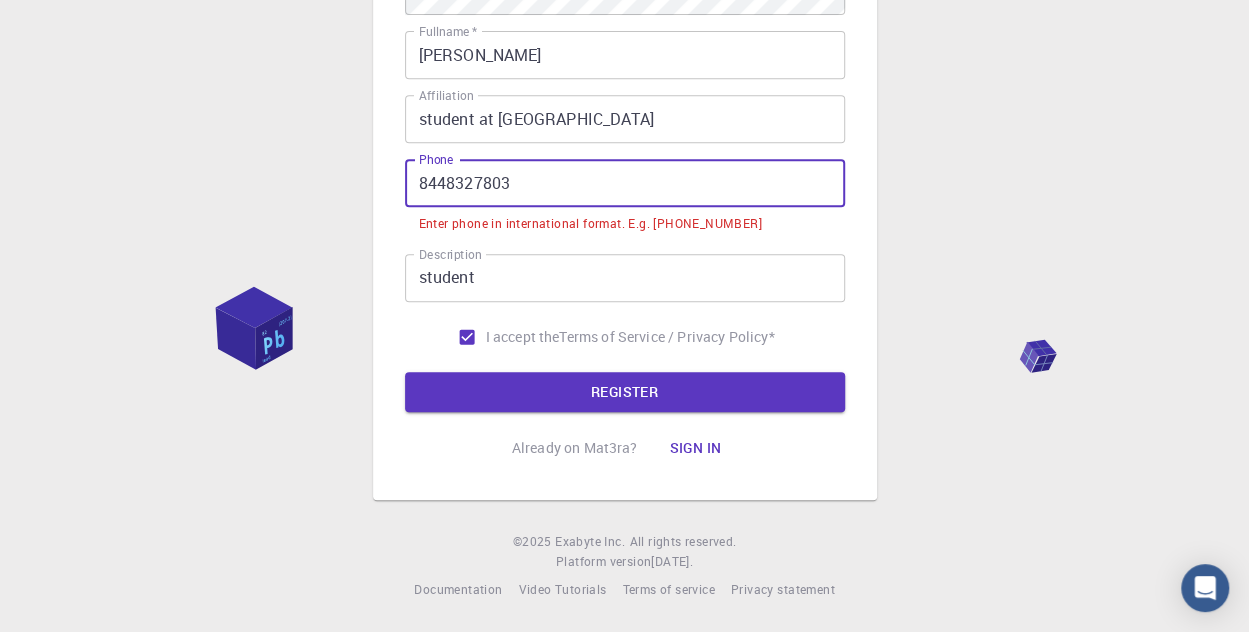 click on "8448327803" at bounding box center [625, 183] 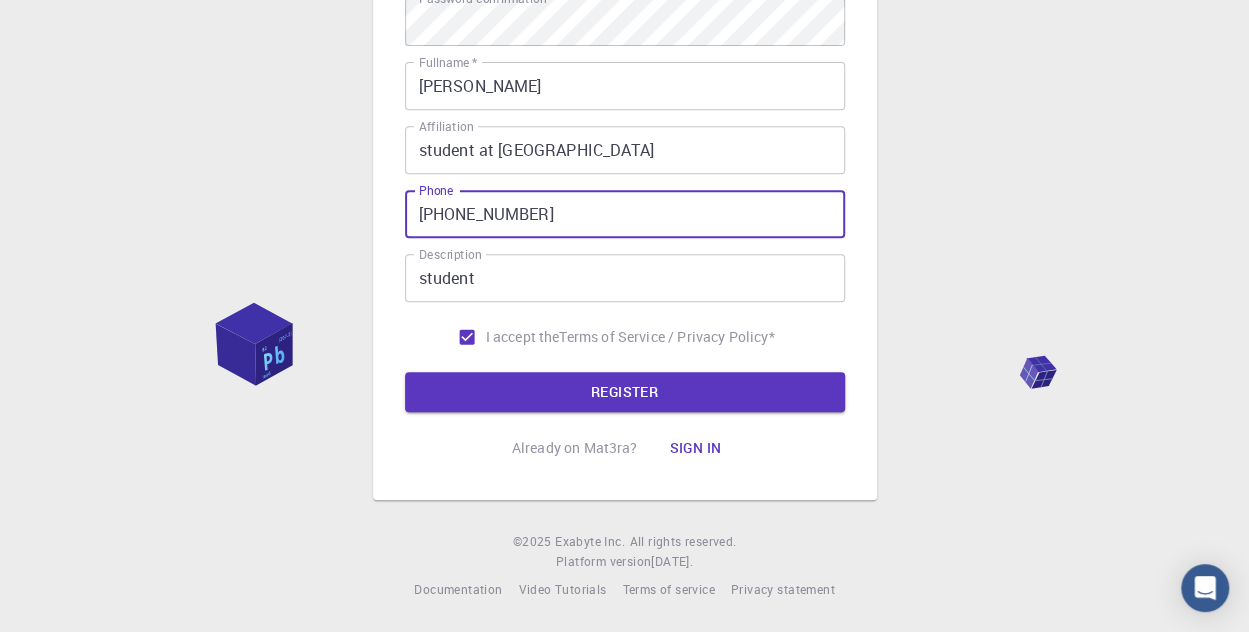 scroll, scrollTop: 388, scrollLeft: 0, axis: vertical 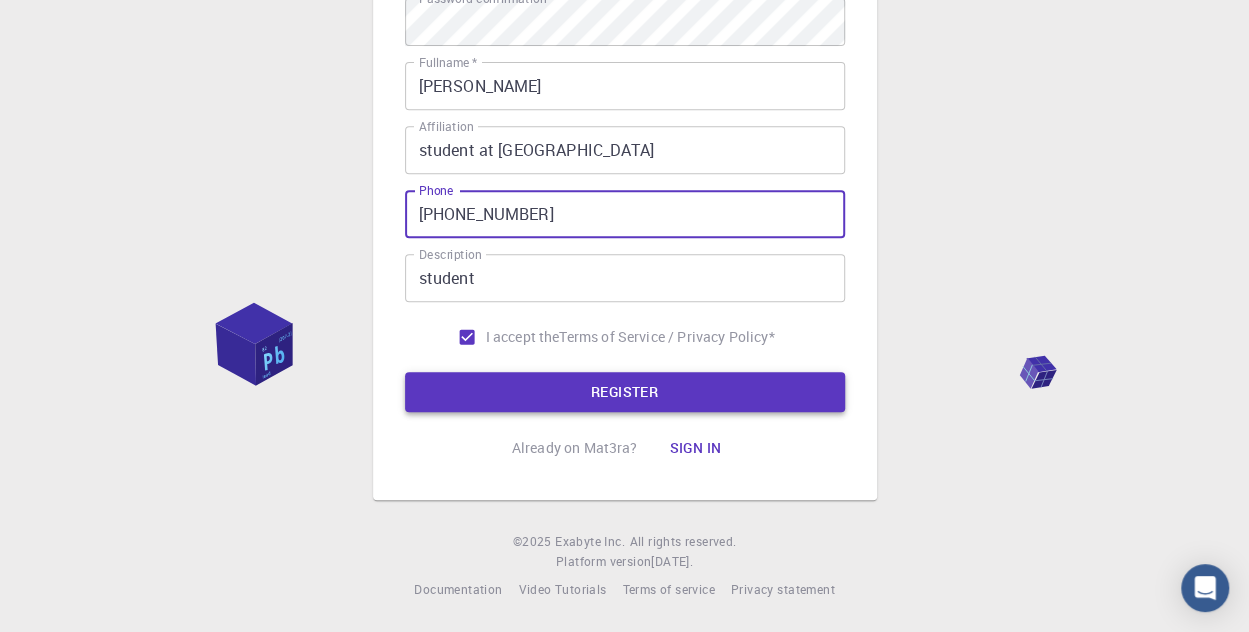 type on "[PHONE_NUMBER]" 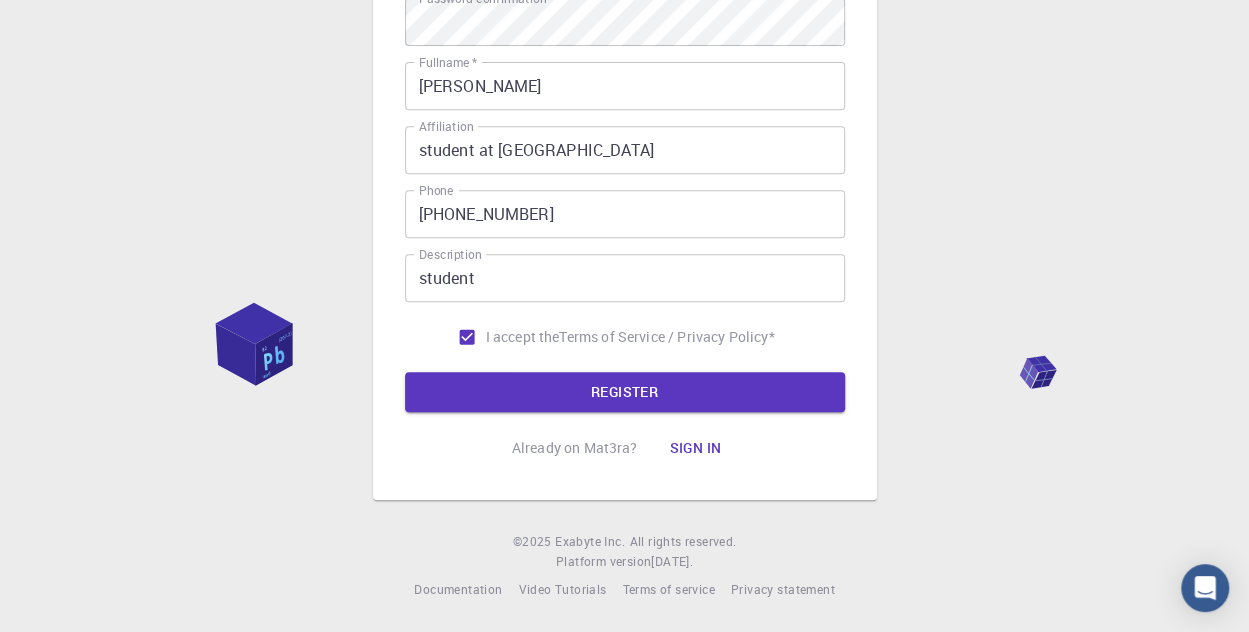 scroll, scrollTop: 336, scrollLeft: 0, axis: vertical 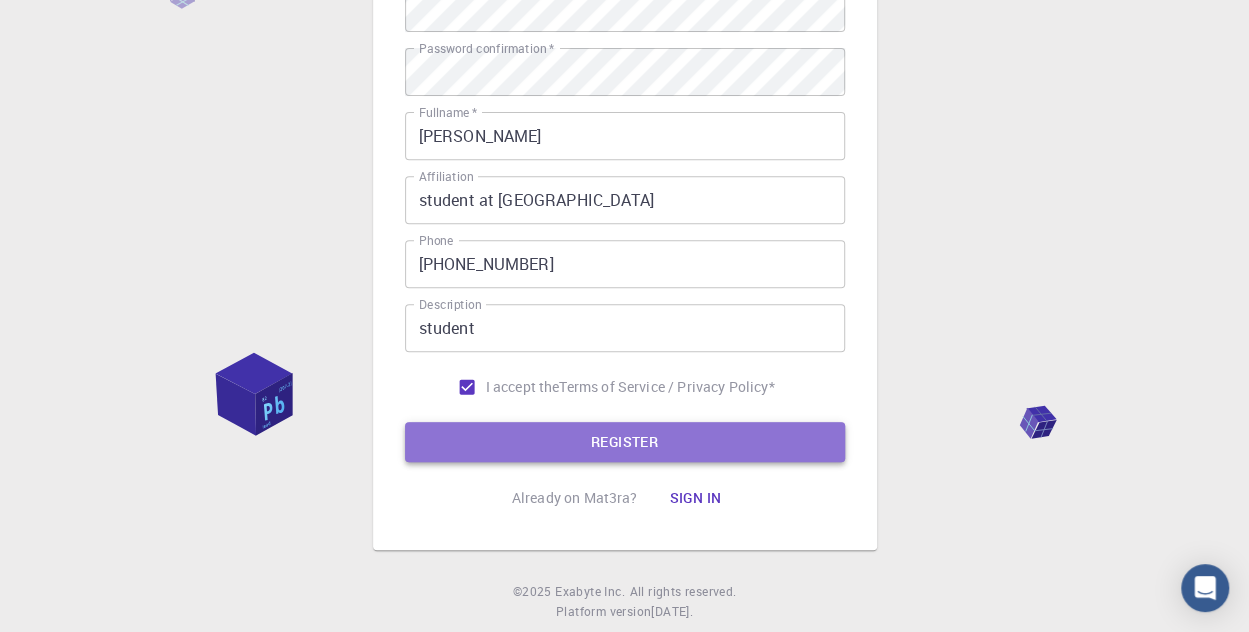 click on "REGISTER" at bounding box center [625, 442] 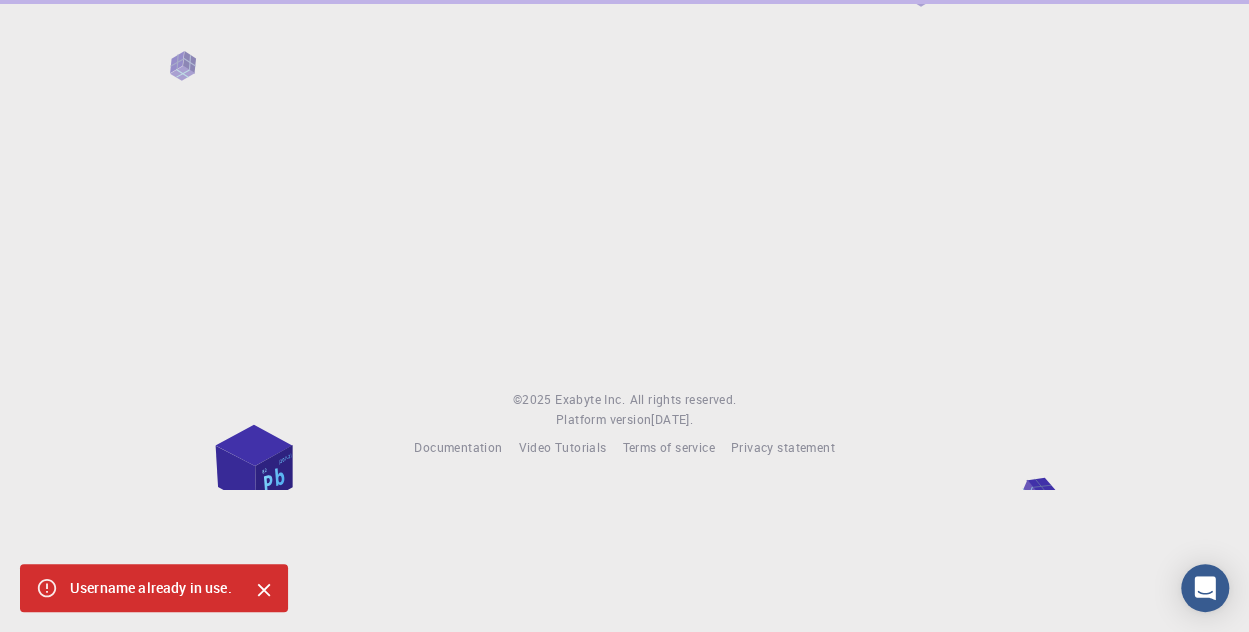 scroll, scrollTop: 0, scrollLeft: 0, axis: both 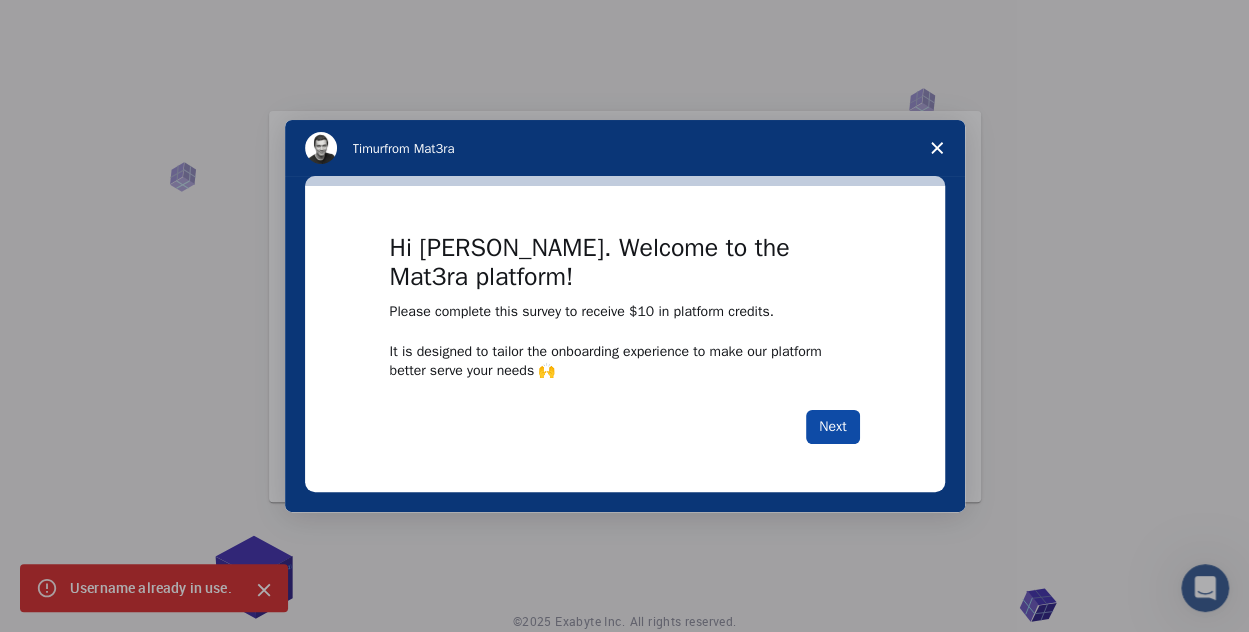 click on "Next" at bounding box center [832, 427] 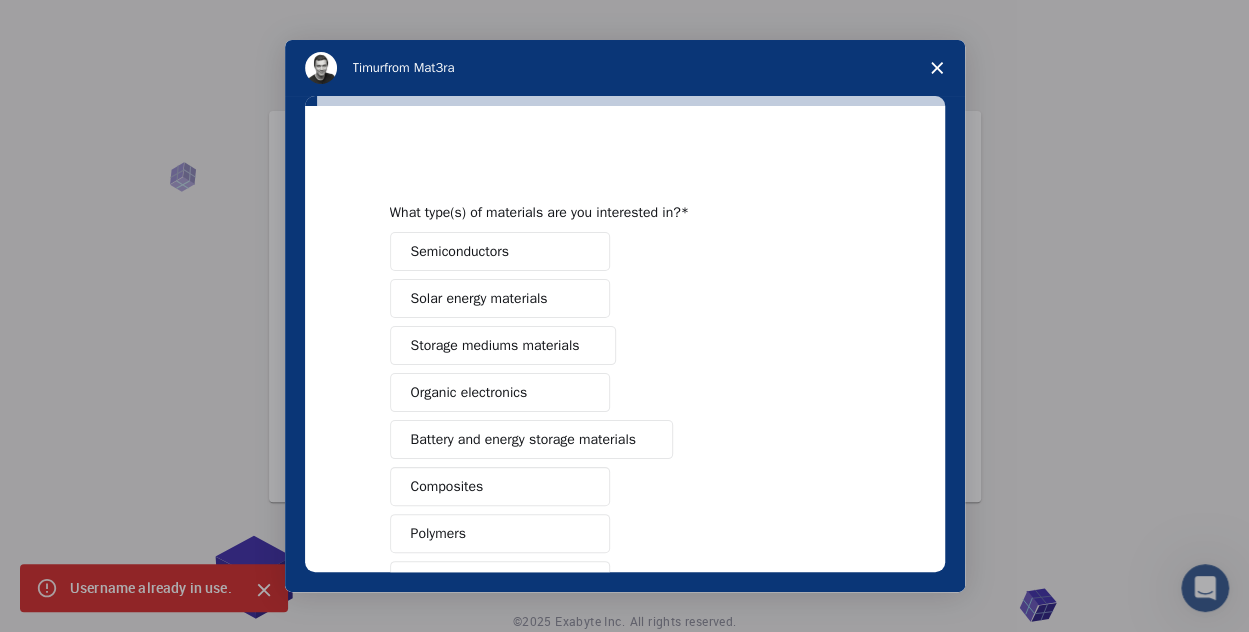 click on "Semiconductors" at bounding box center (460, 251) 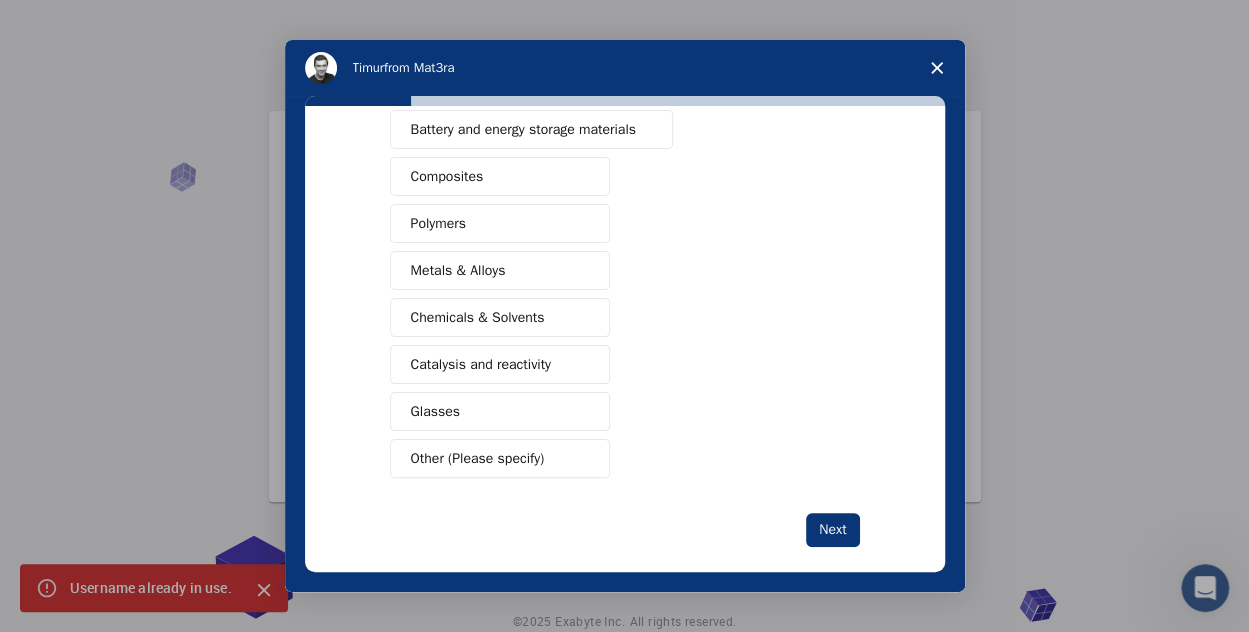 scroll, scrollTop: 311, scrollLeft: 0, axis: vertical 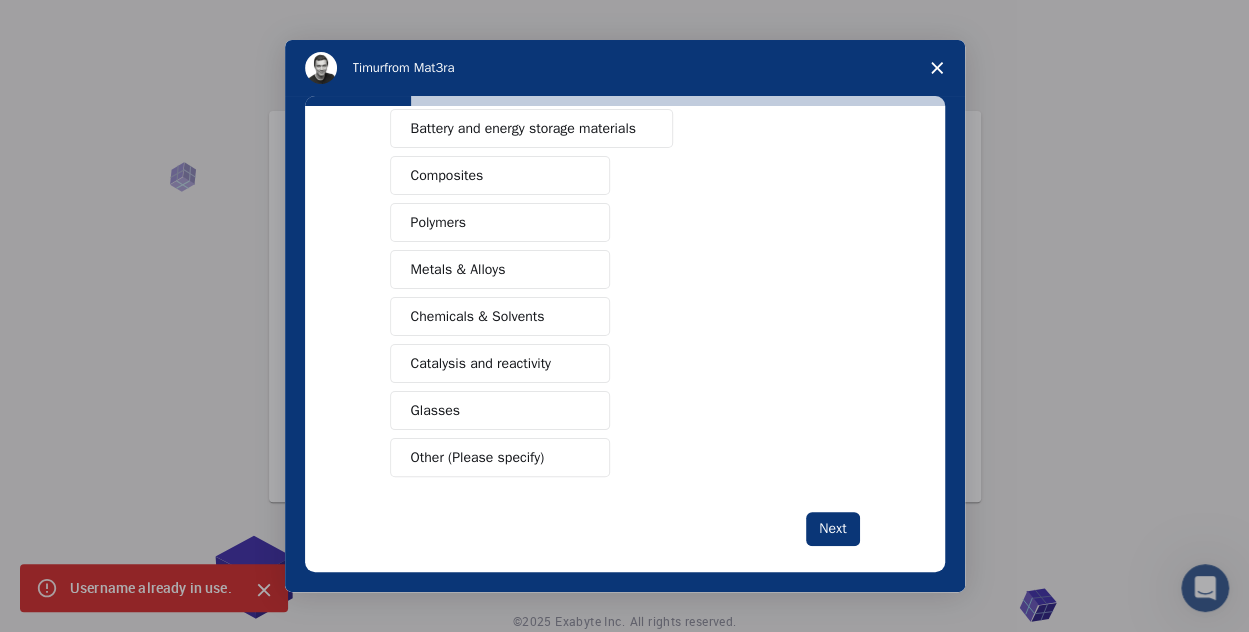 click on "What type(s) of materials are you interested in? Semiconductors Solar energy materials Storage mediums materials Organic electronics Battery and energy storage materials Composites Polymers Metals & Alloys Chemicals & Solvents Catalysis and reactivity Glasses Other (Please specify) Next" at bounding box center (625, 194) 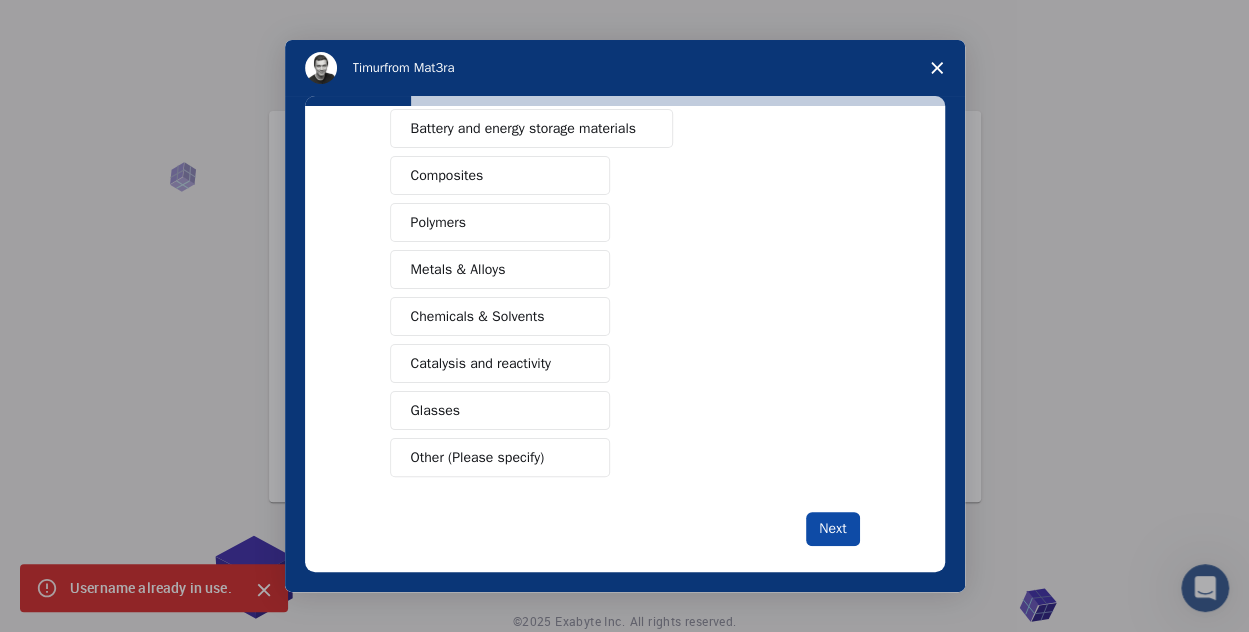 click on "Next" at bounding box center [832, 529] 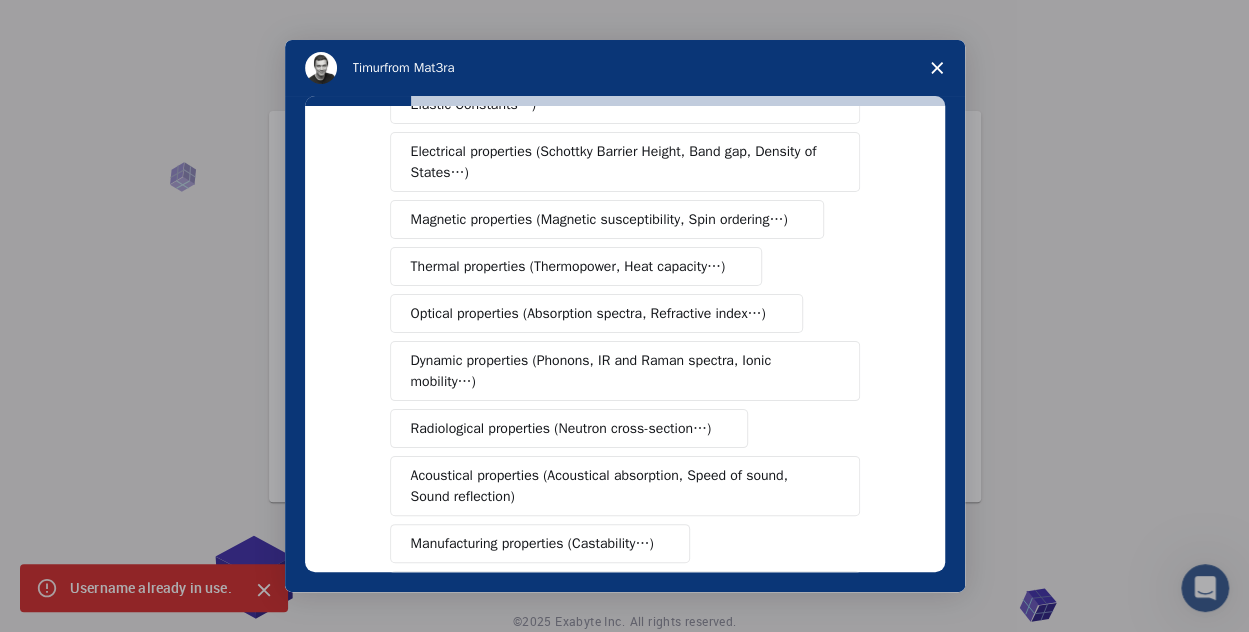scroll, scrollTop: 118, scrollLeft: 0, axis: vertical 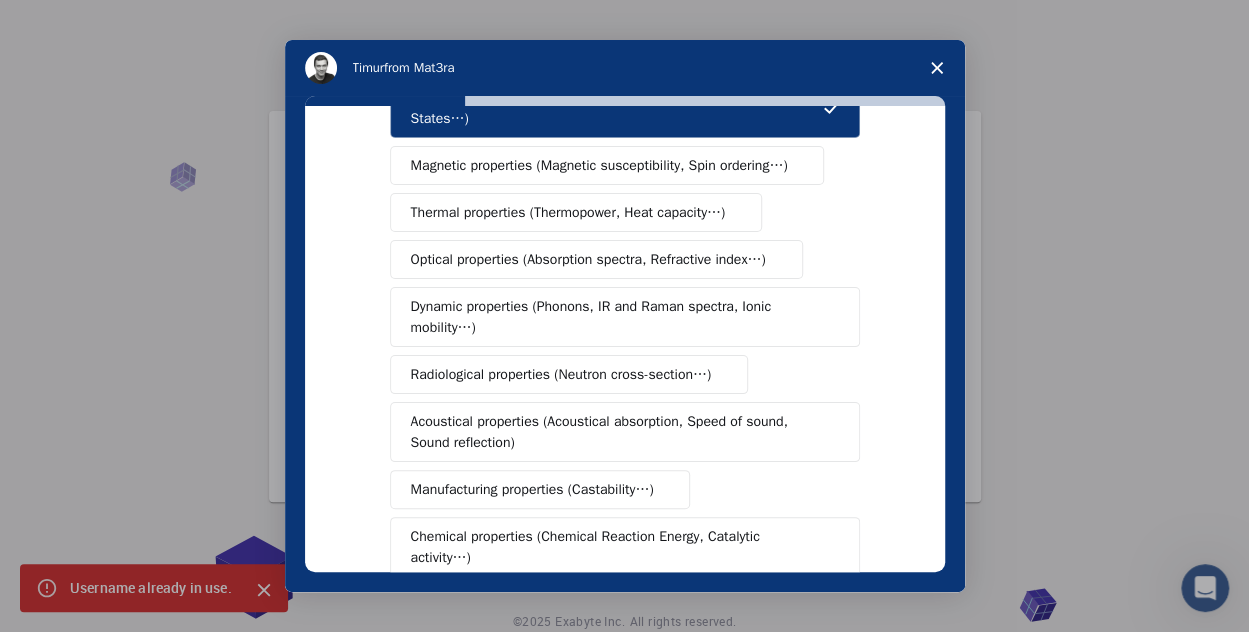 click on "Dynamic properties (Phonons, IR and Raman spectra, Ionic mobility…)" at bounding box center [617, 317] 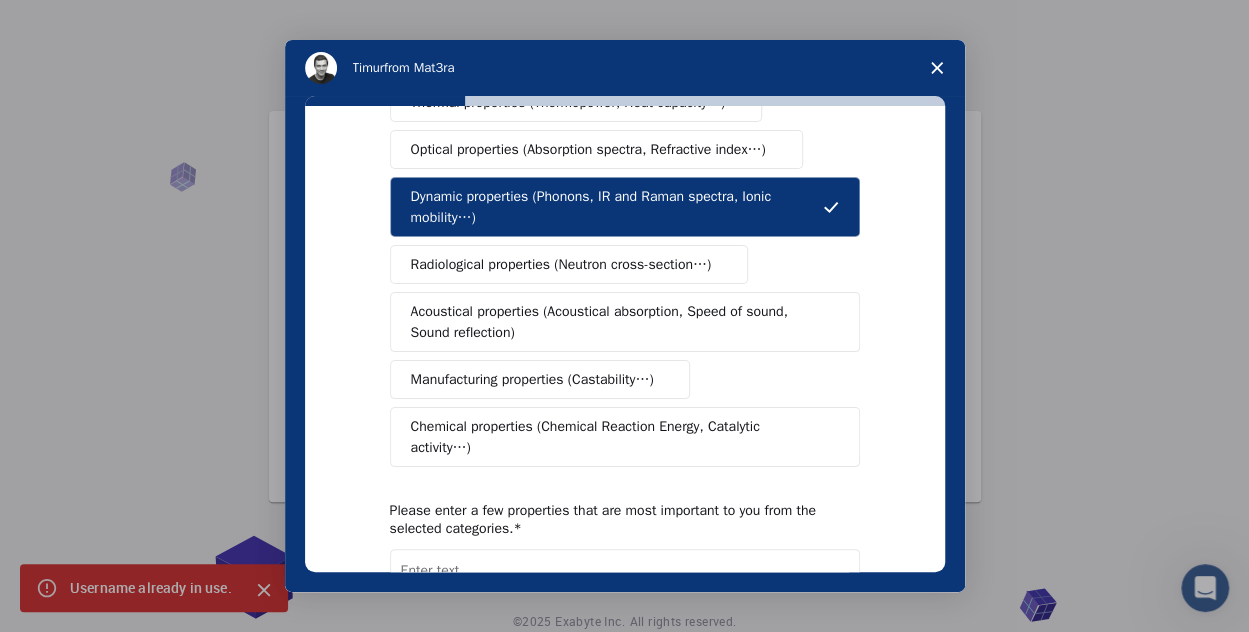 scroll, scrollTop: 430, scrollLeft: 0, axis: vertical 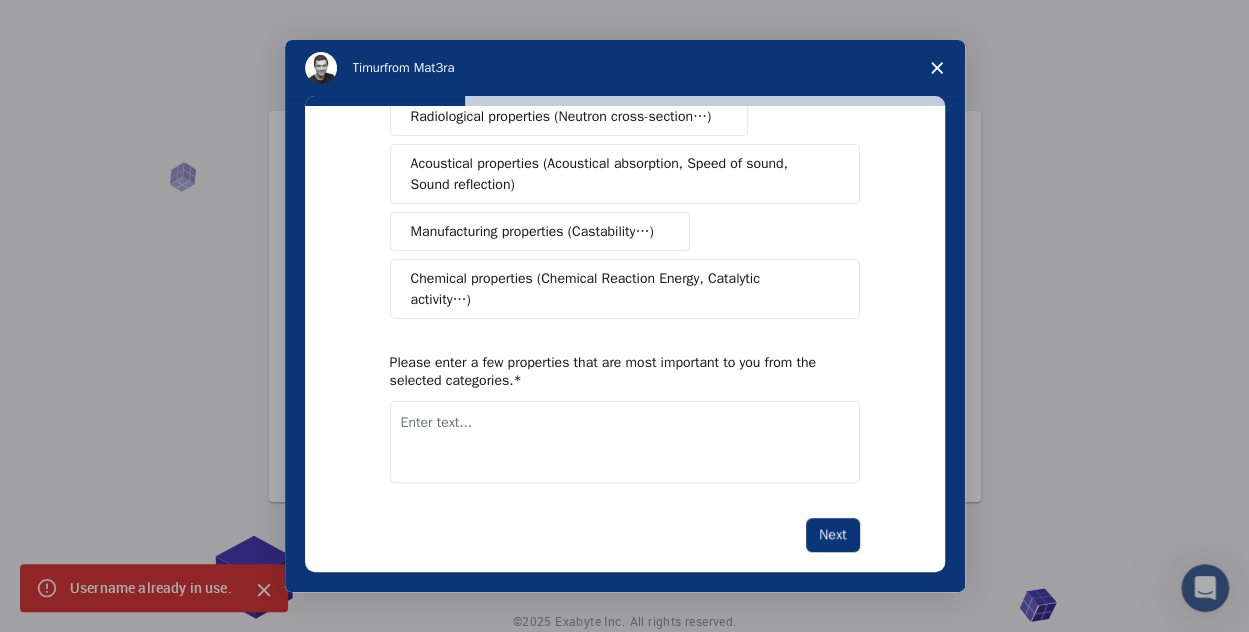click on "Acoustical properties (Acoustical absorption, Speed of sound, Sound reflection)" at bounding box center [618, 174] 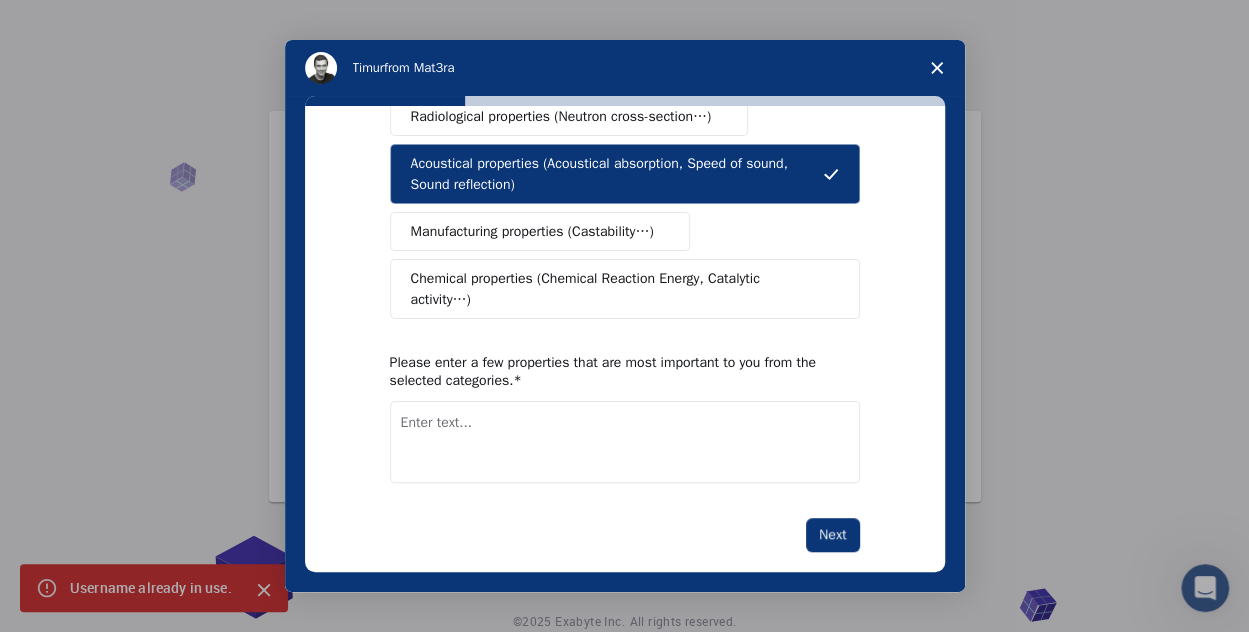 click on "Chemical properties (Chemical Reaction Energy, Catalytic activity…)" at bounding box center [617, 289] 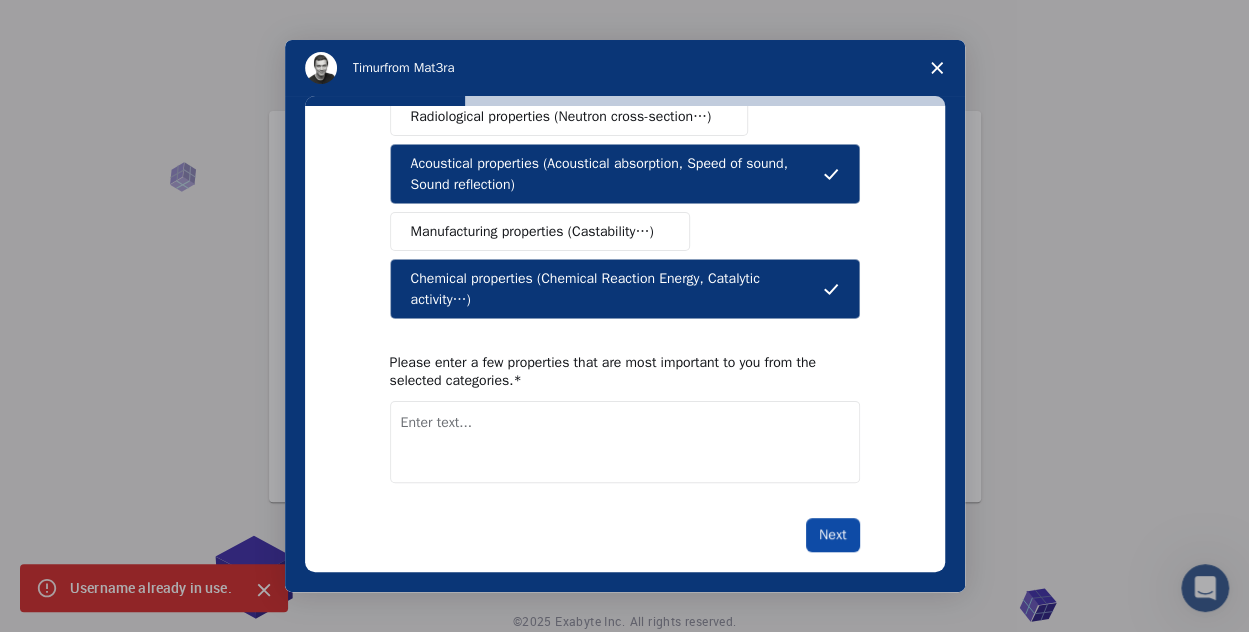 click on "Next" at bounding box center (832, 535) 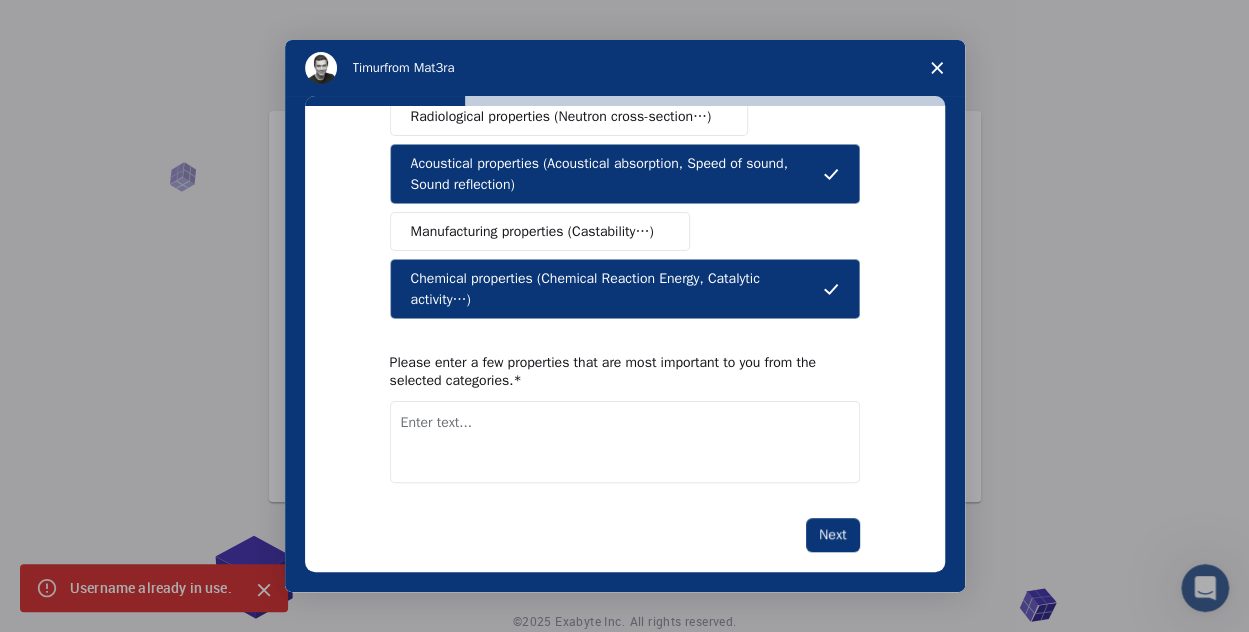 click on "What type(s) of properties are you interested in? Mechanical properties (Surface energy, Poisson's ratio, Stability, Elastic Constants…) Electrical properties (Schottky Barrier Height, Band gap, Density of States…) Magnetic properties (Magnetic susceptibility, Spin ordering…) Thermal properties (Thermopower, Heat capacity…) Optical properties (Absorption spectra, Refractive index…) Dynamic properties (Phonons, IR and Raman spectra, Ionic mobility…) Radiological properties (Neutron cross-section…) Acoustical properties (Acoustical absorption, Speed of sound, Sound reflection) Manufacturing properties (Castability…) Chemical properties (Chemical Reaction Energy, Catalytic activity…) Please enter a few properties that are most important to you from the selected categories. Next" at bounding box center (625, 138) 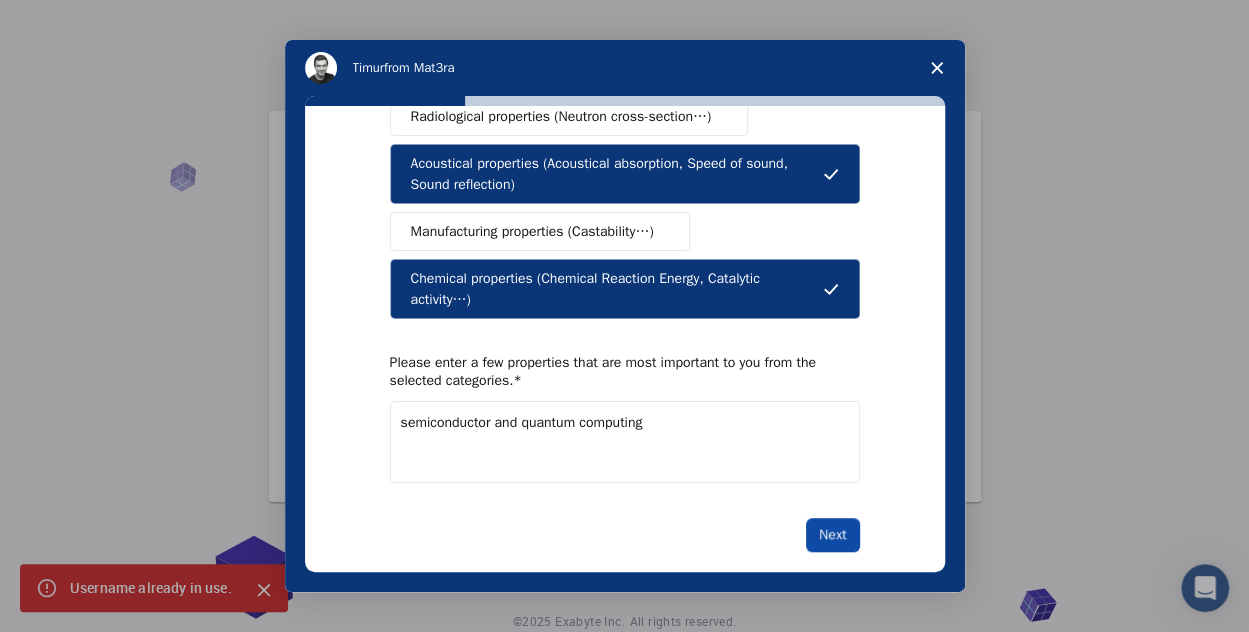 type on "semiconductor and quantum computing" 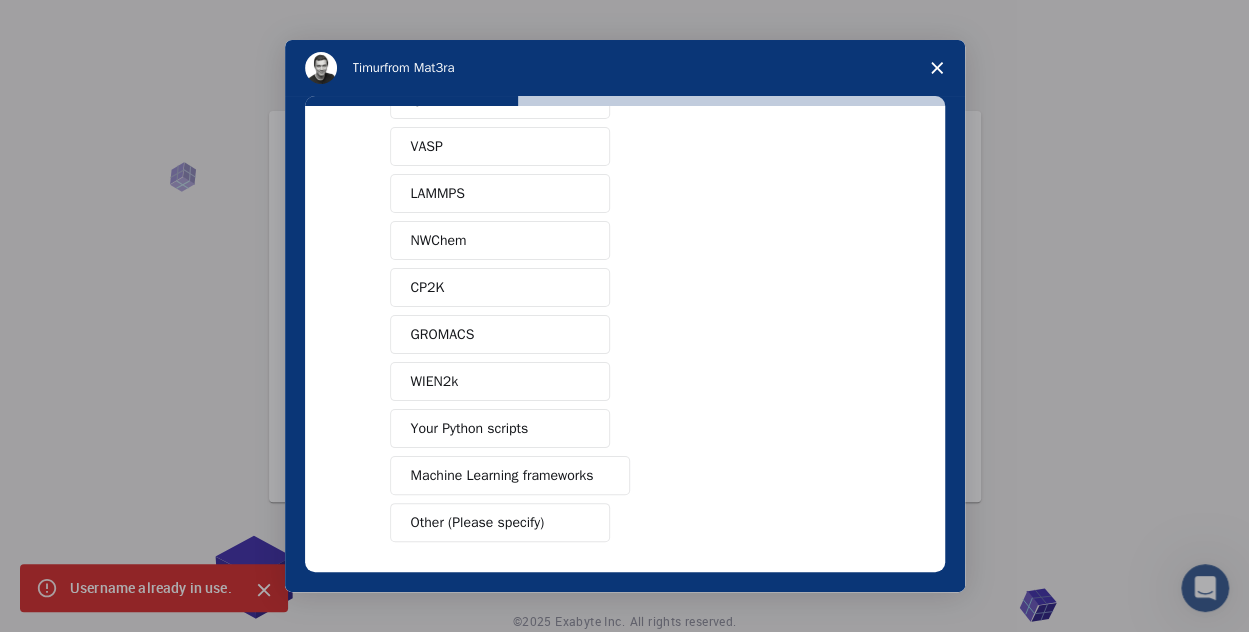 scroll, scrollTop: 92, scrollLeft: 0, axis: vertical 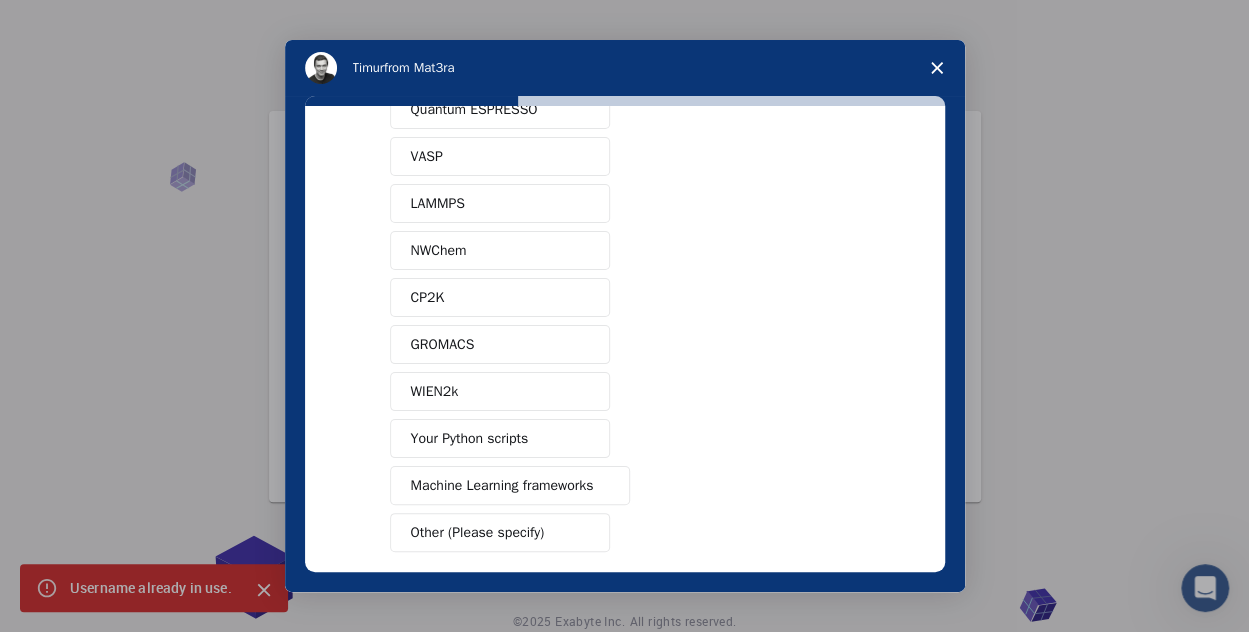 click on "Machine Learning frameworks" at bounding box center [510, 485] 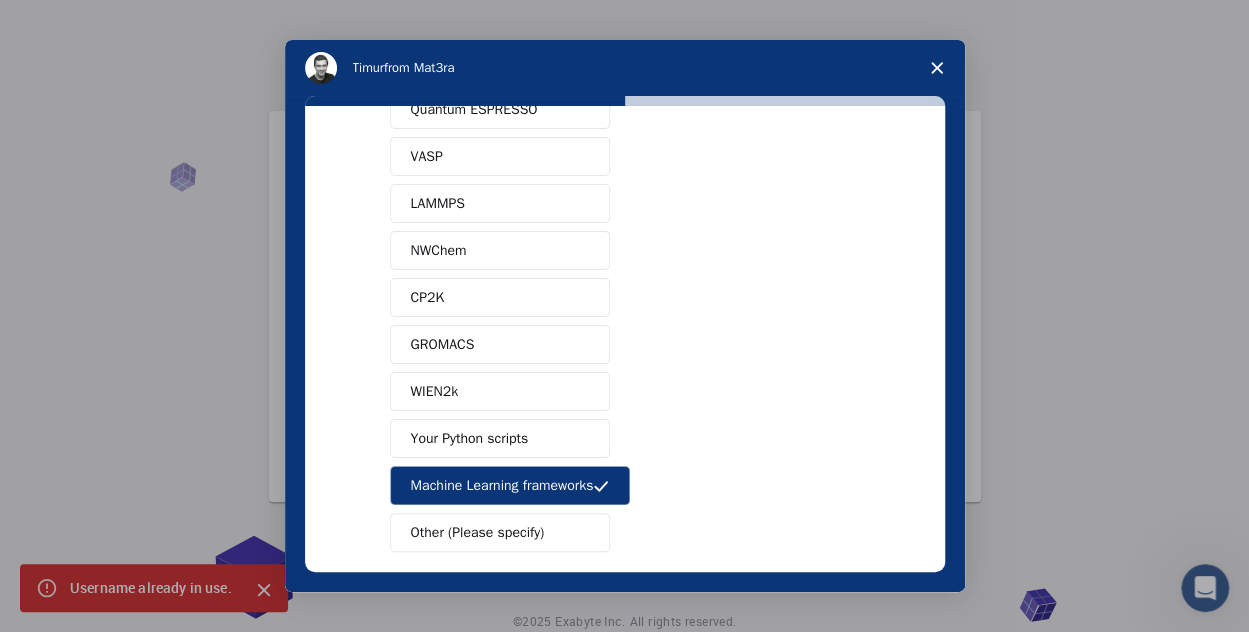 click on "Your Python scripts" at bounding box center (470, 438) 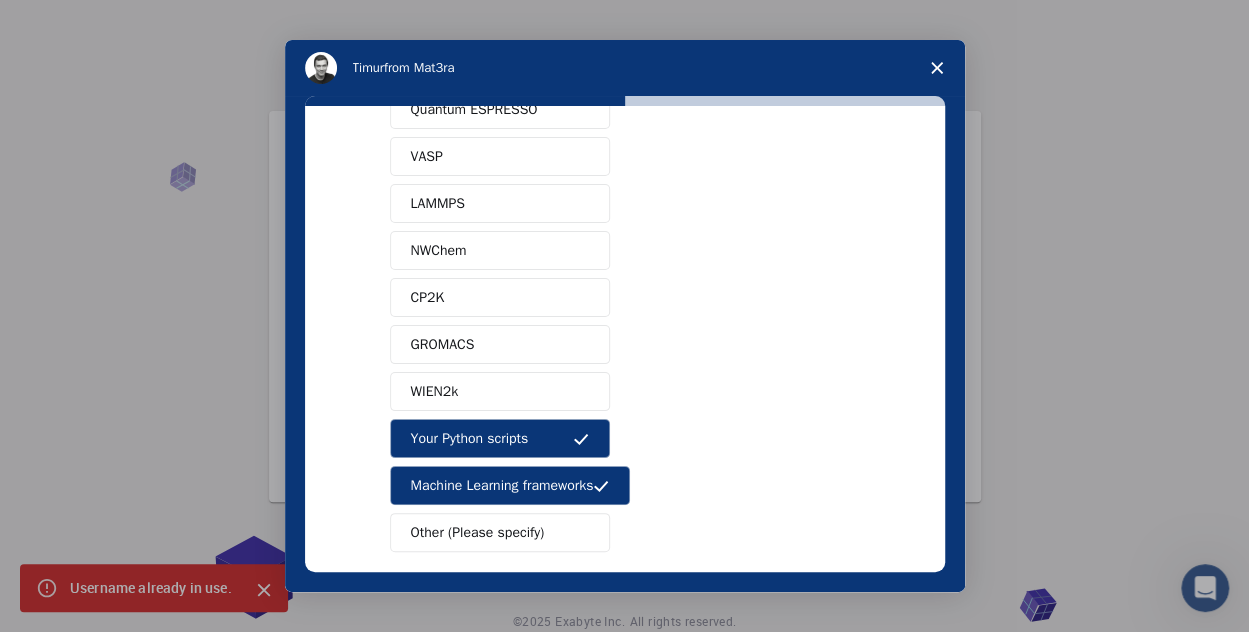 scroll, scrollTop: 0, scrollLeft: 0, axis: both 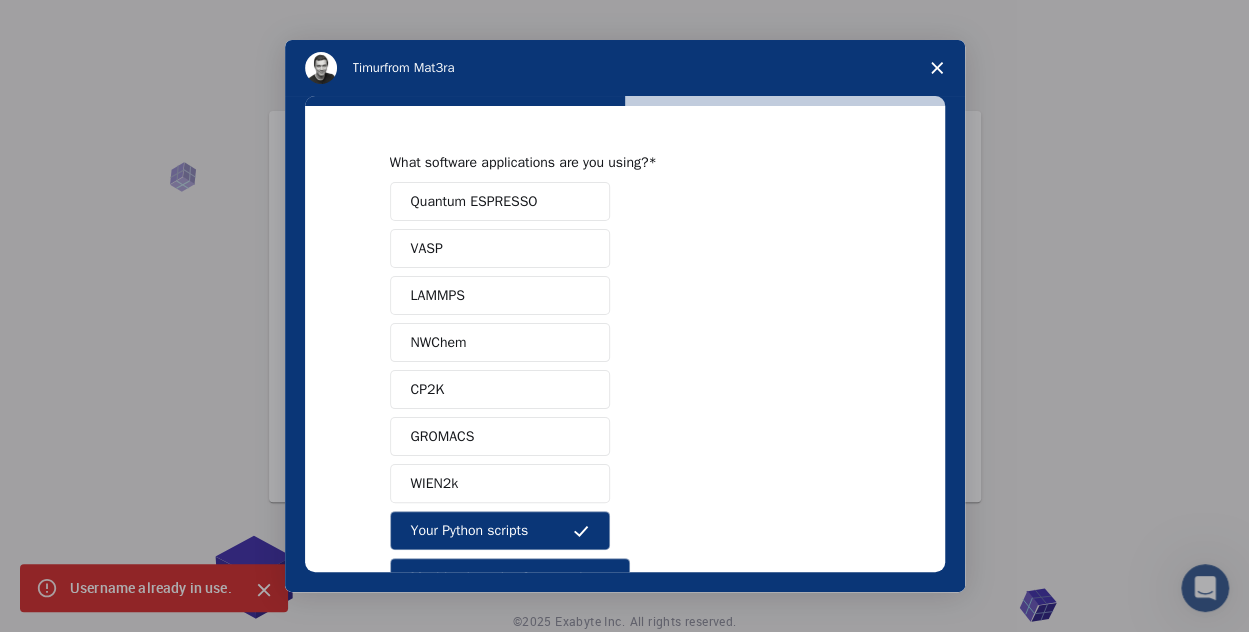 click on "Quantum ESPRESSO" at bounding box center (500, 201) 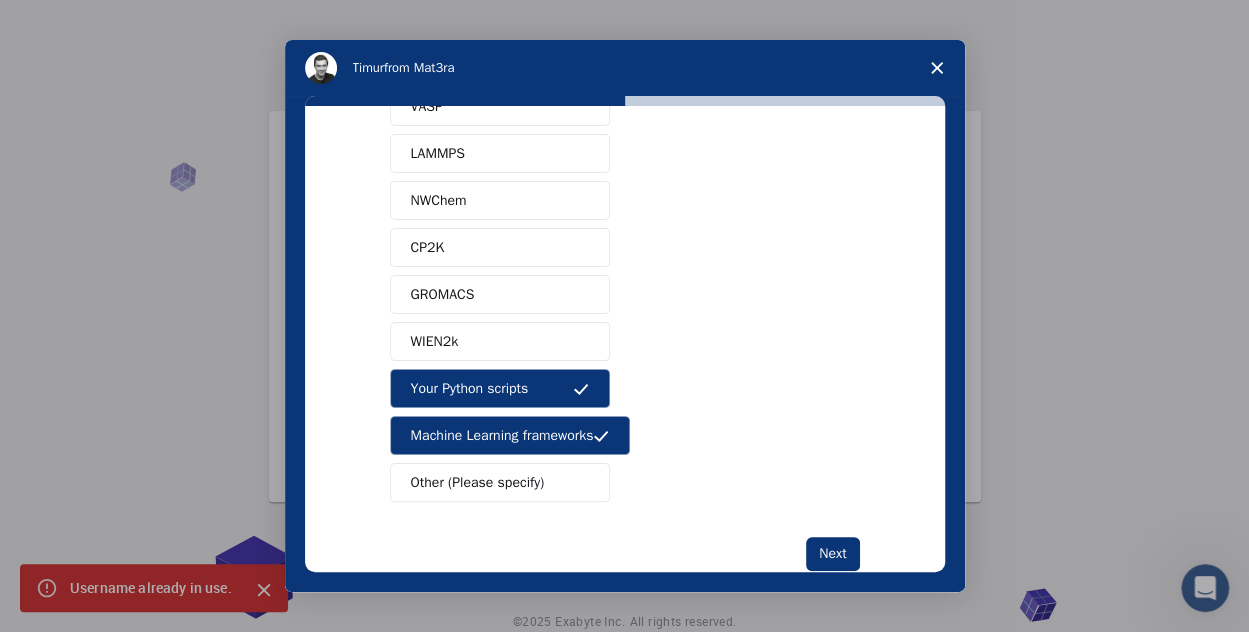 scroll, scrollTop: 182, scrollLeft: 0, axis: vertical 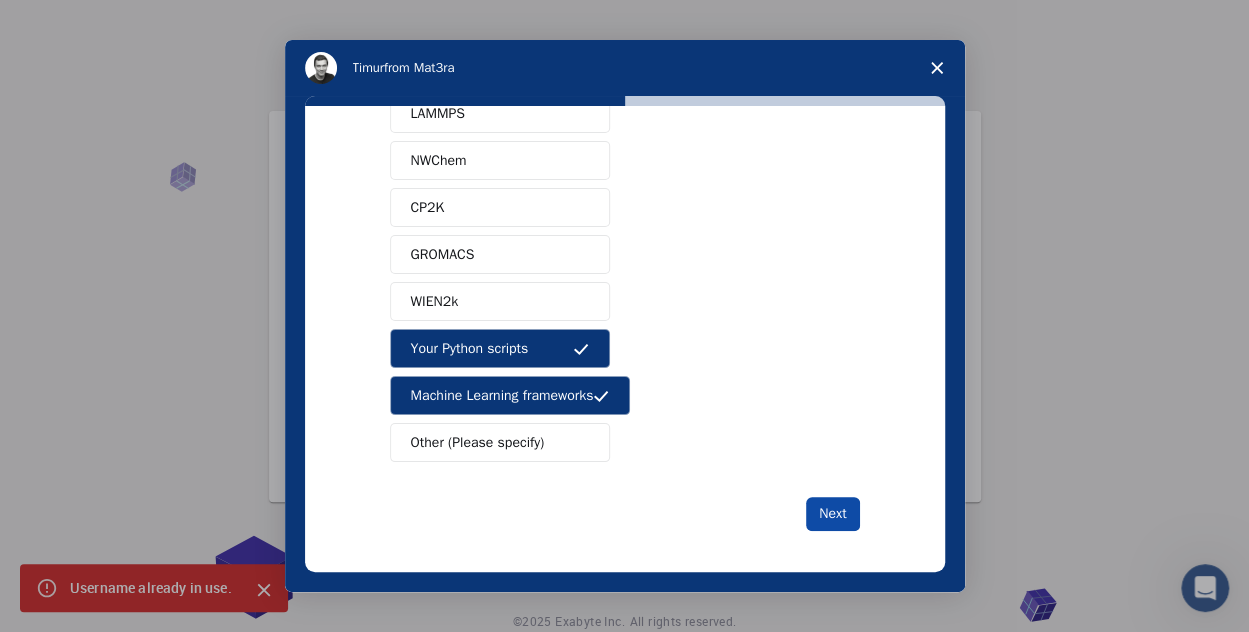 click on "Next" at bounding box center (832, 514) 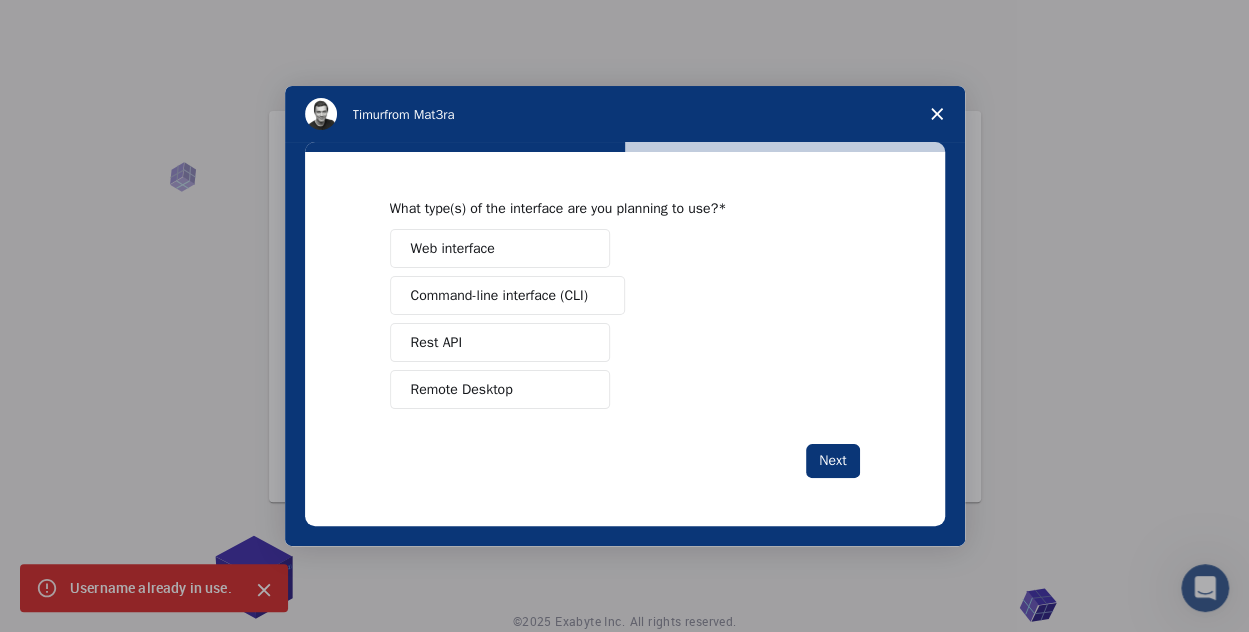 scroll, scrollTop: 0, scrollLeft: 0, axis: both 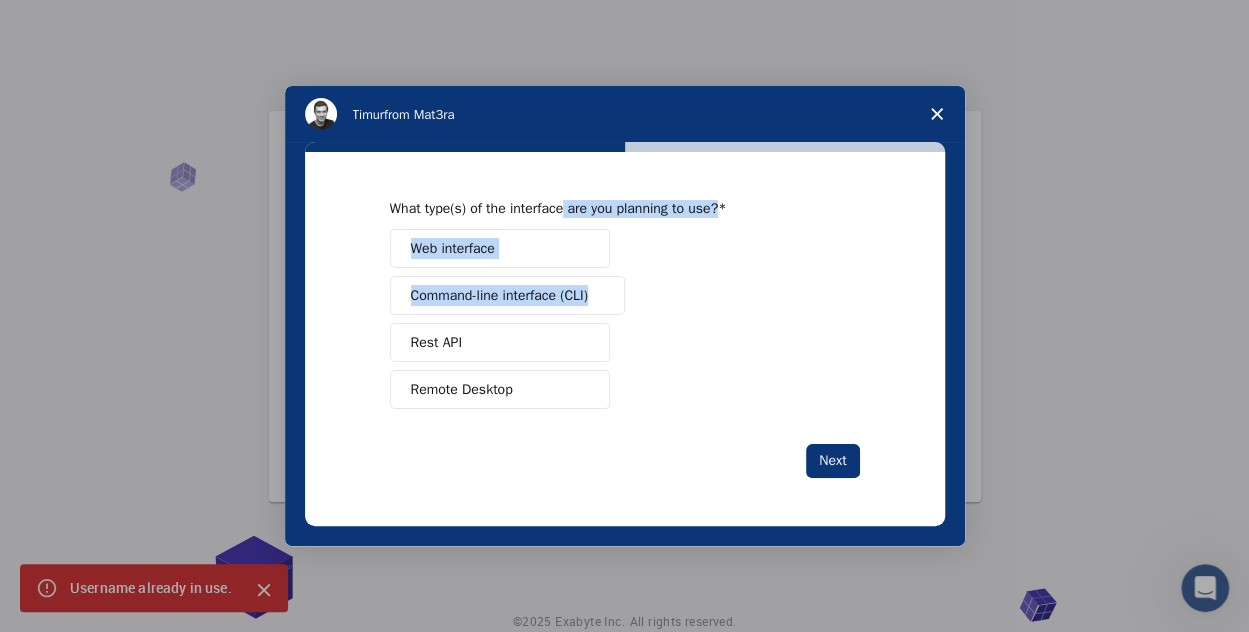 drag, startPoint x: 564, startPoint y: 216, endPoint x: 684, endPoint y: 231, distance: 120.93387 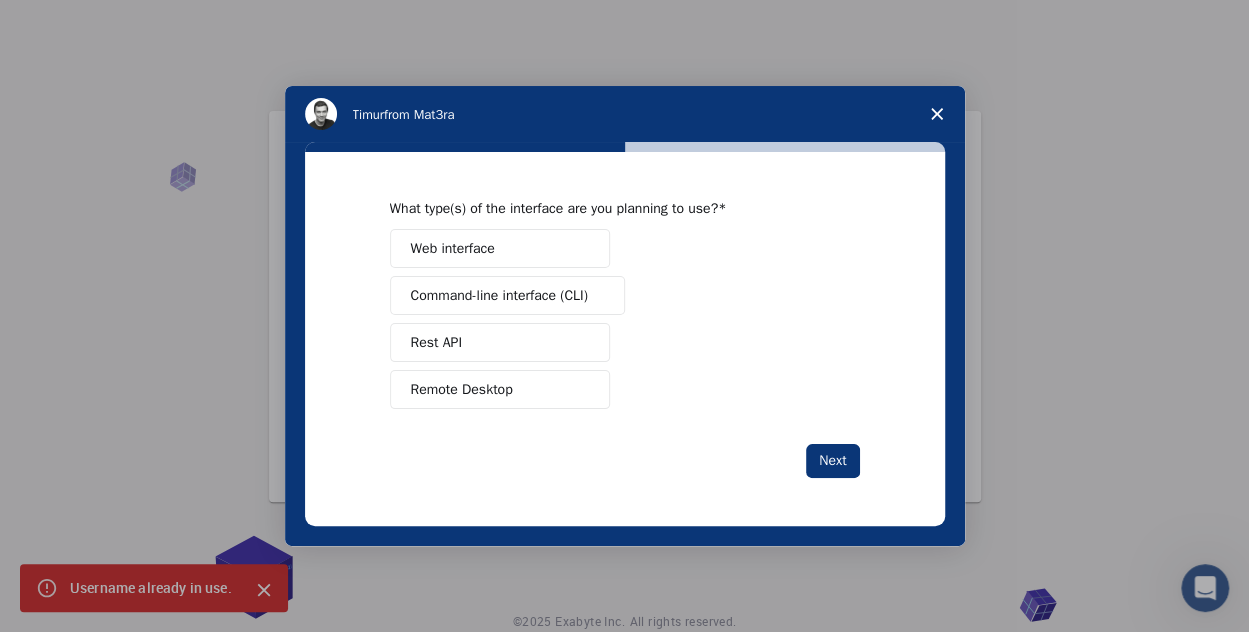 click on "Web interface" at bounding box center [500, 248] 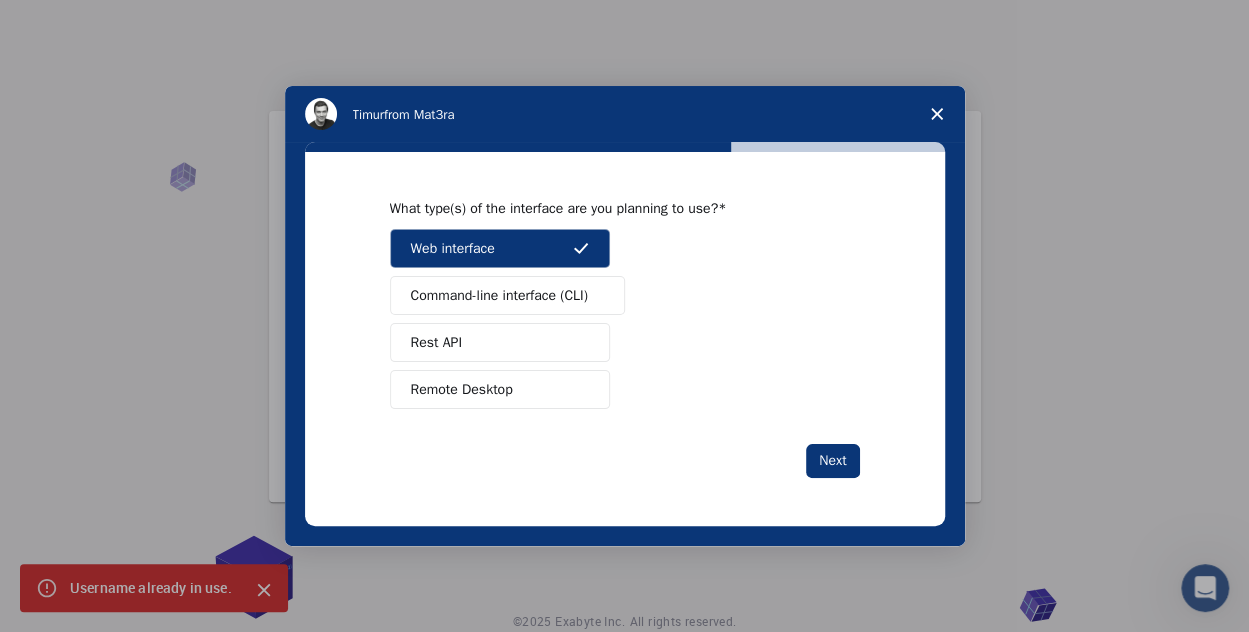 click on "Remote Desktop" at bounding box center [500, 389] 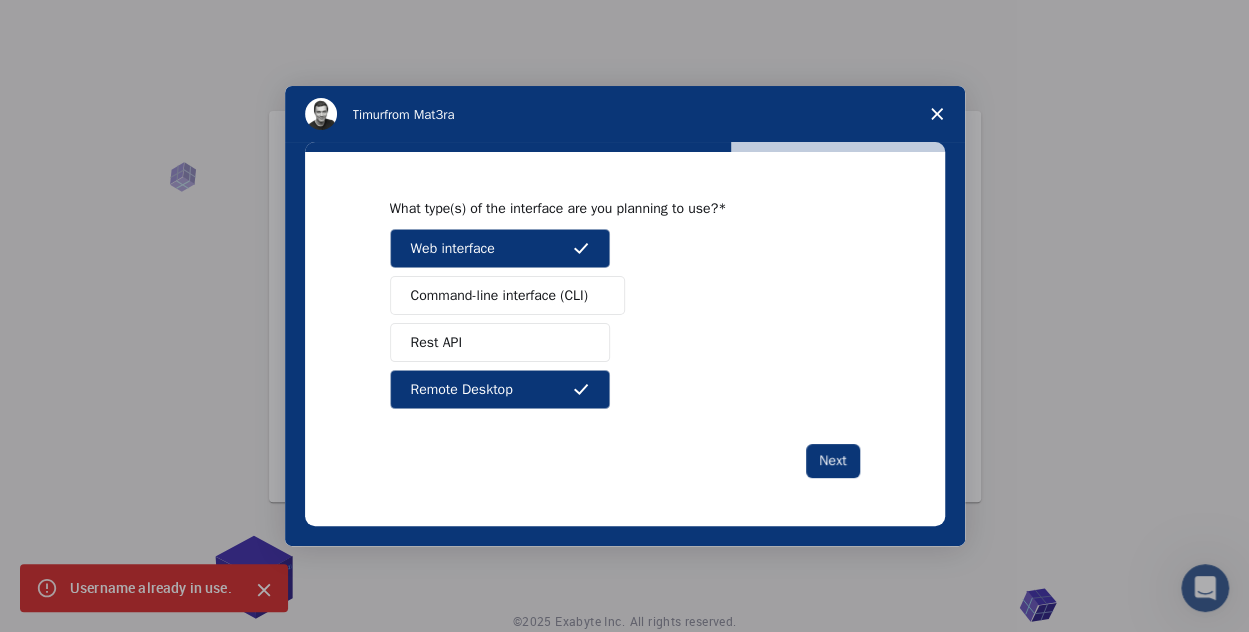 click on "Remote Desktop" at bounding box center [462, 389] 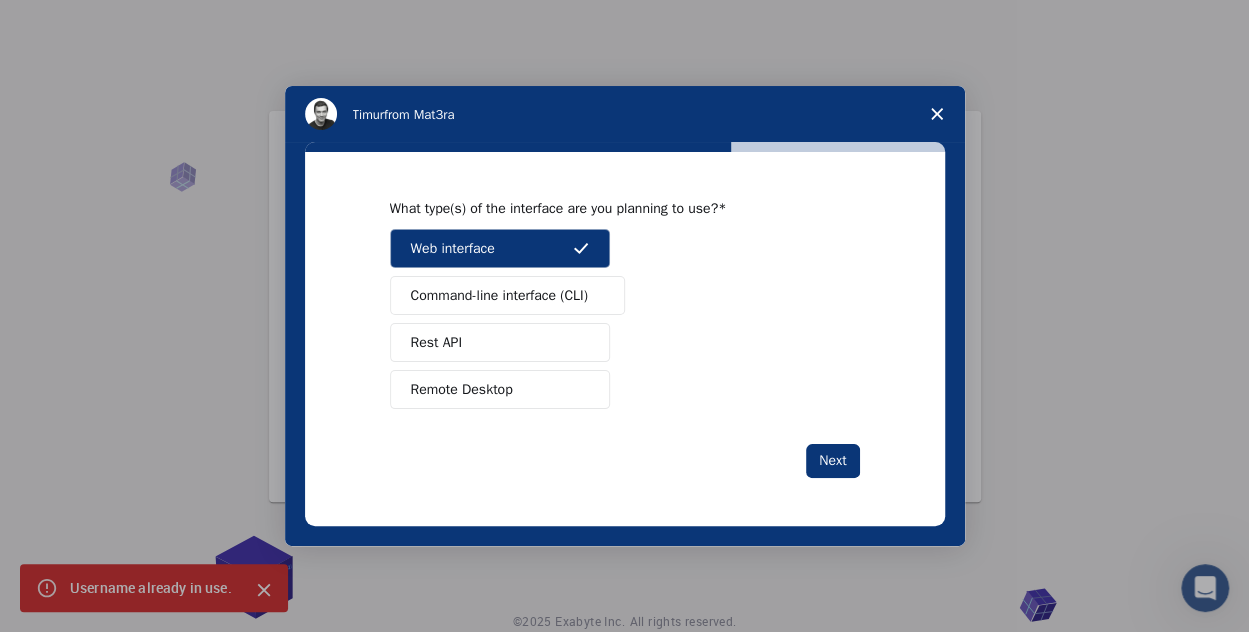 click on "Command-line interface (CLI)" at bounding box center (507, 295) 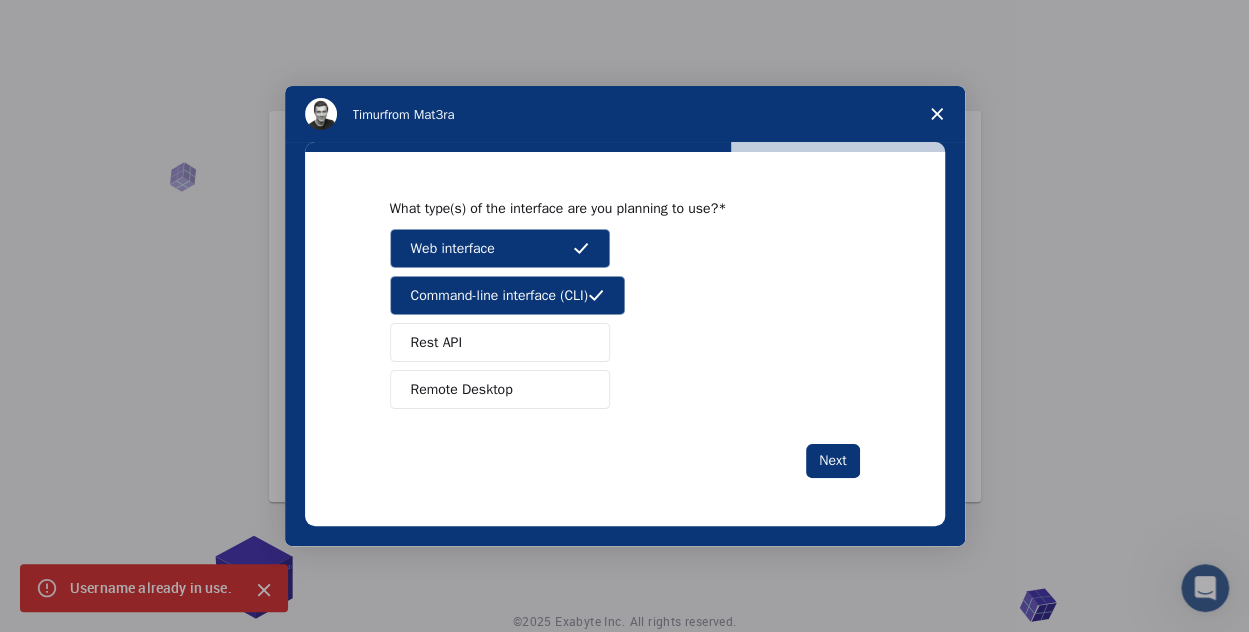 click on "Rest API" at bounding box center [500, 342] 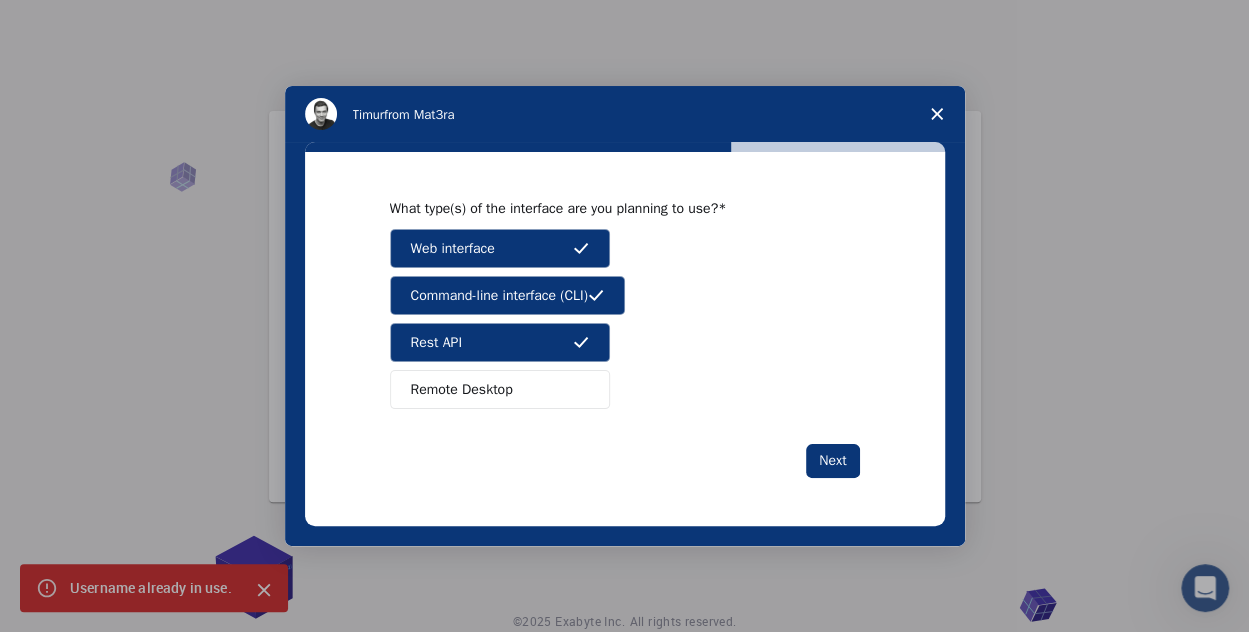 click on "Remote Desktop" at bounding box center [462, 389] 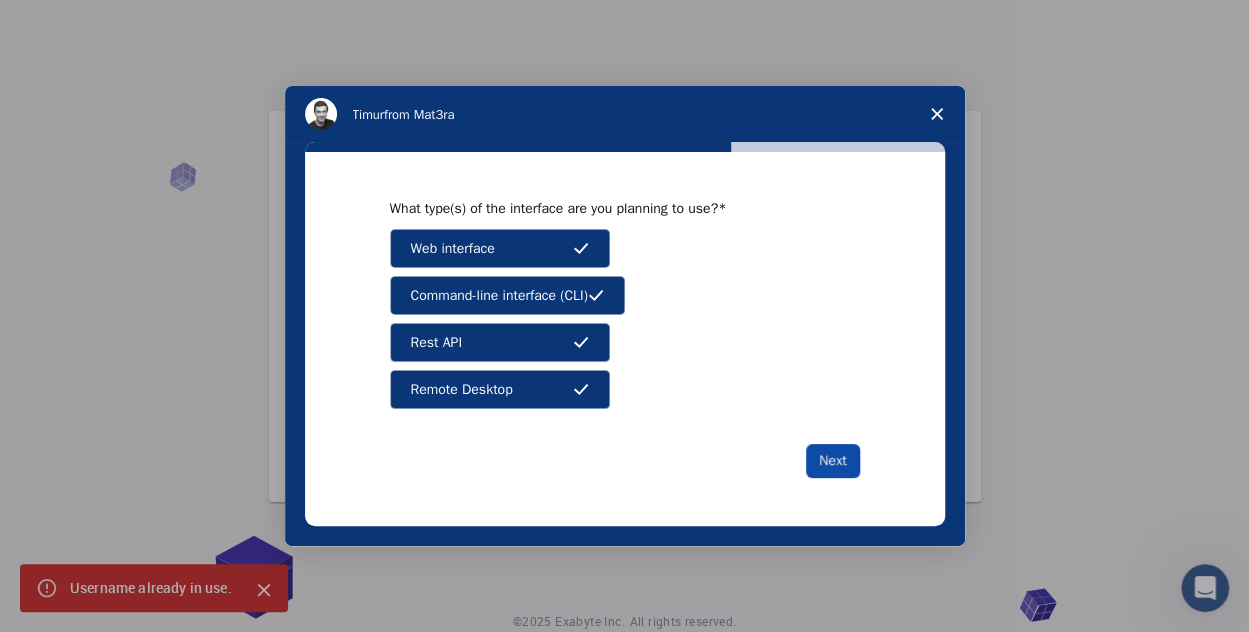 click on "Next" at bounding box center [832, 461] 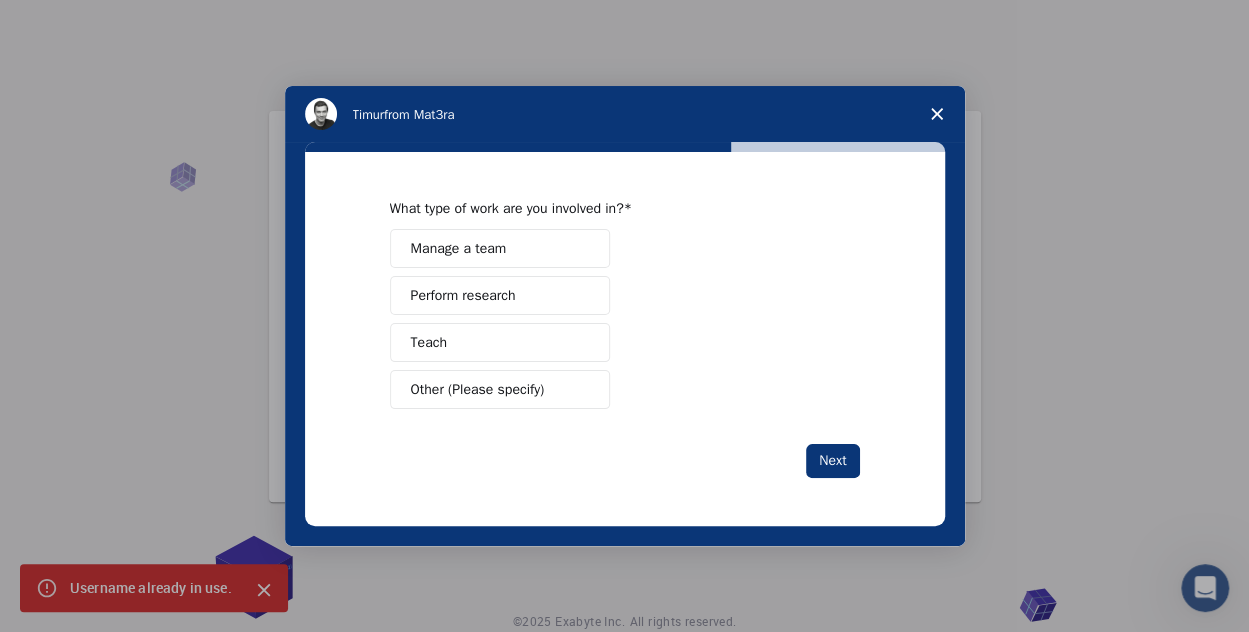 click on "Manage a team" at bounding box center (459, 248) 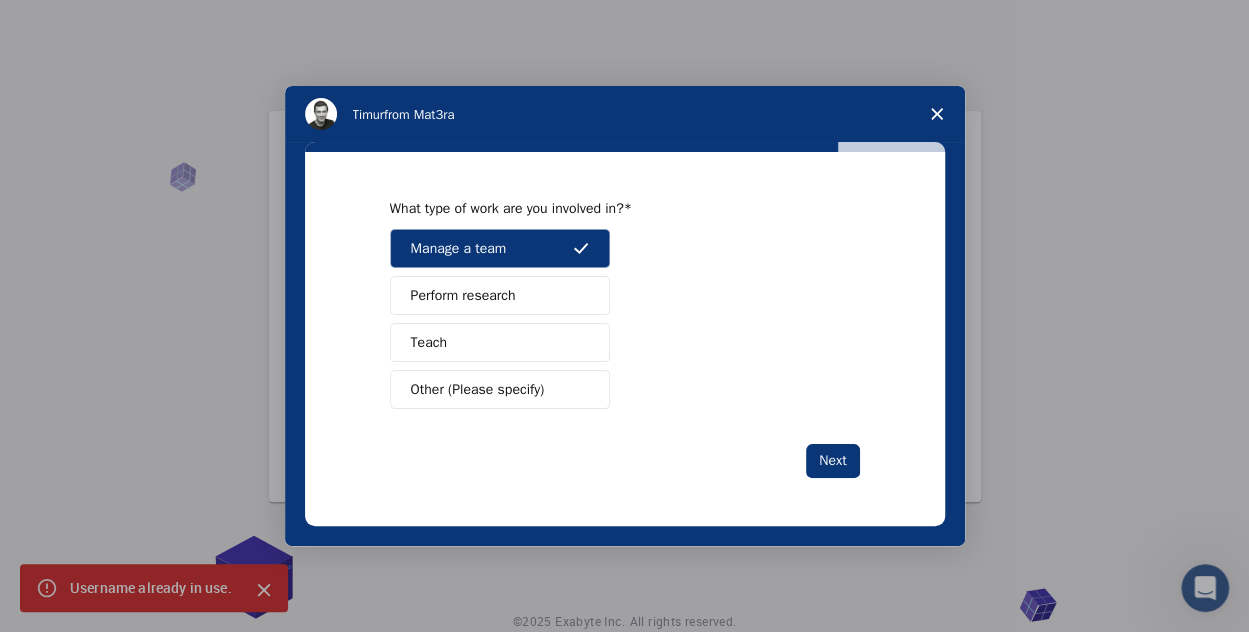 click on "What type of work are you involved in? Manage a team Perform research Teach Other (Please specify) Next" at bounding box center [625, 338] 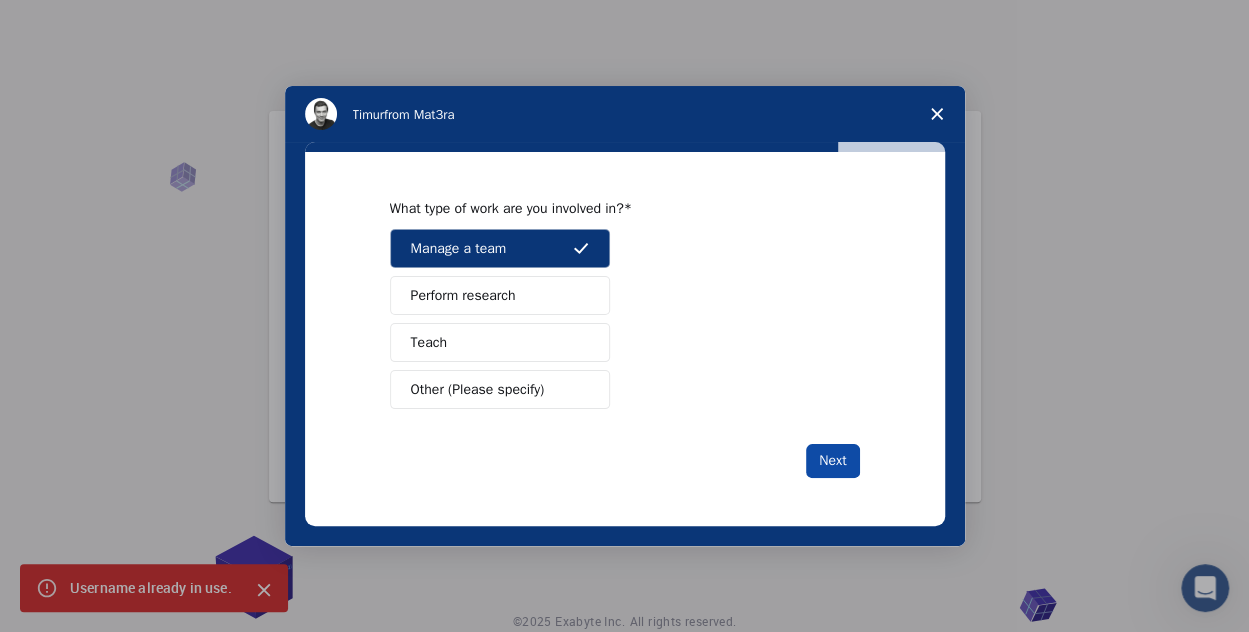 click on "Next" at bounding box center [832, 461] 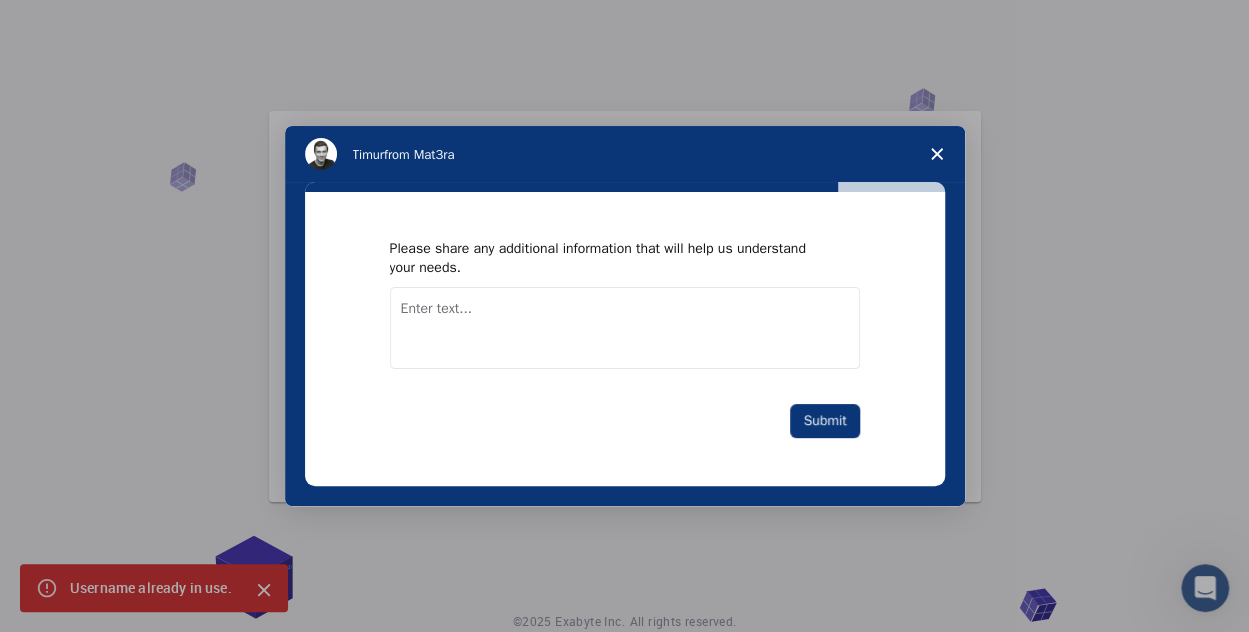 click at bounding box center (625, 328) 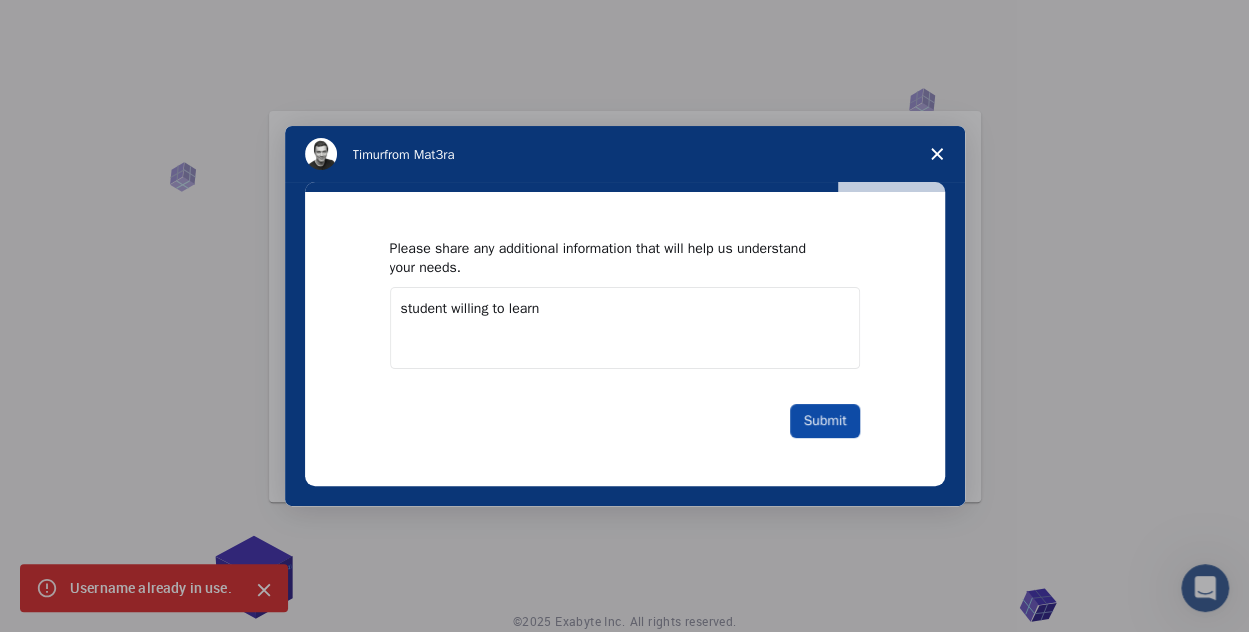 type on "student willing to learn" 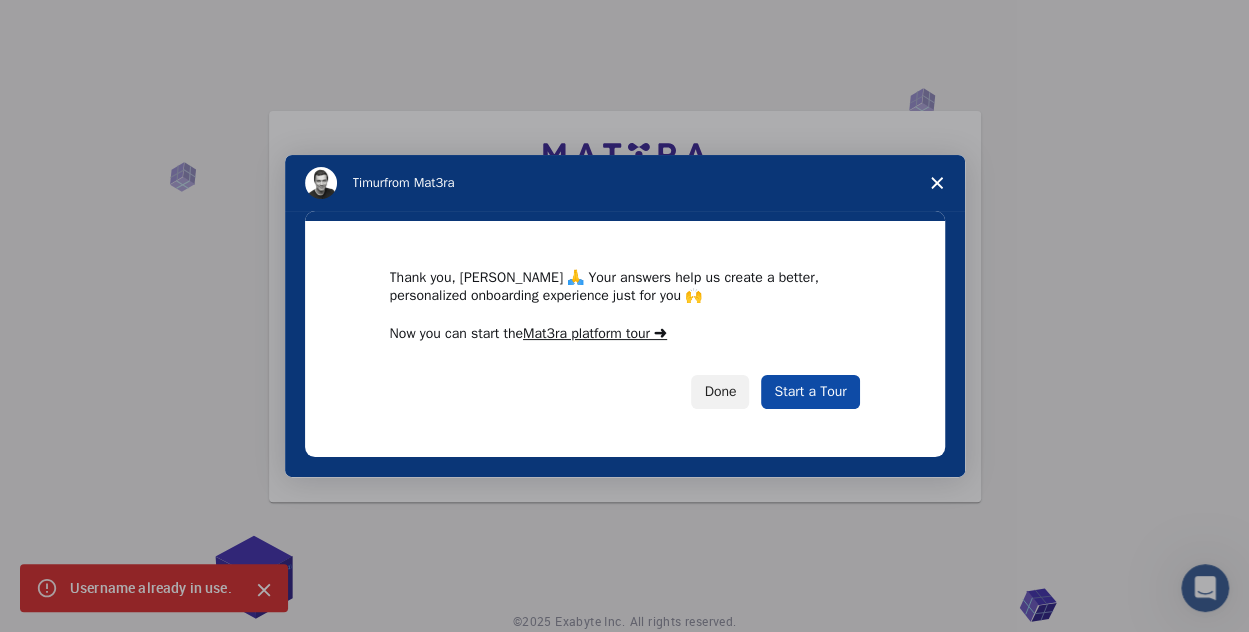 click on "Start a Tour" at bounding box center (810, 392) 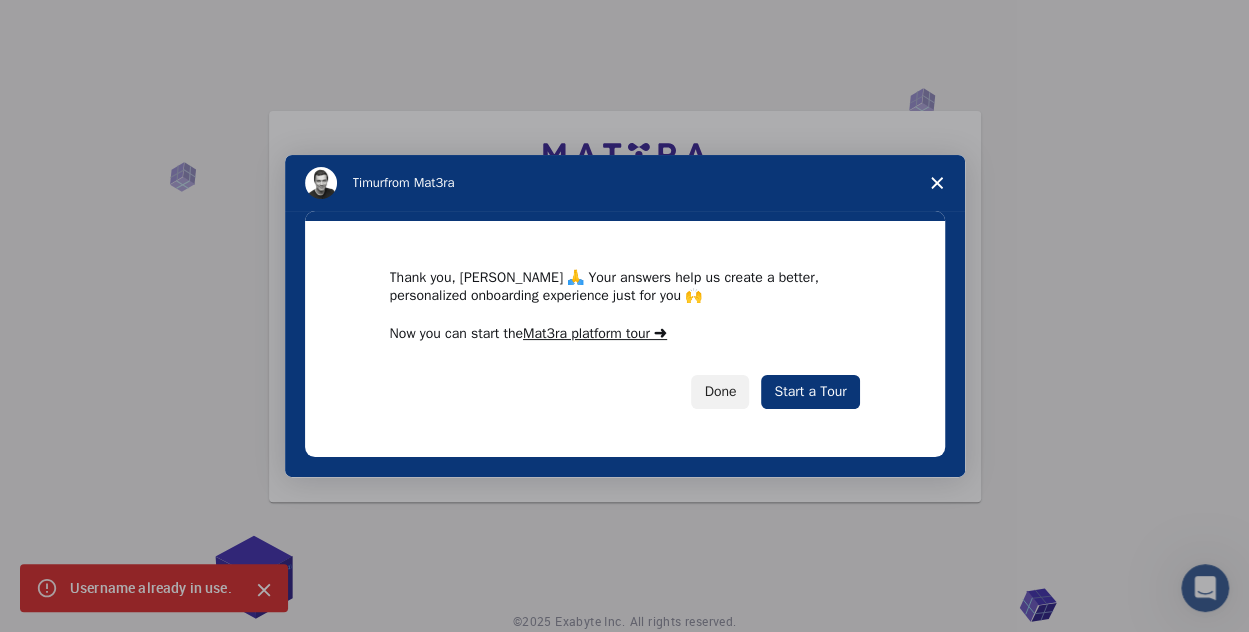 click at bounding box center [937, 183] 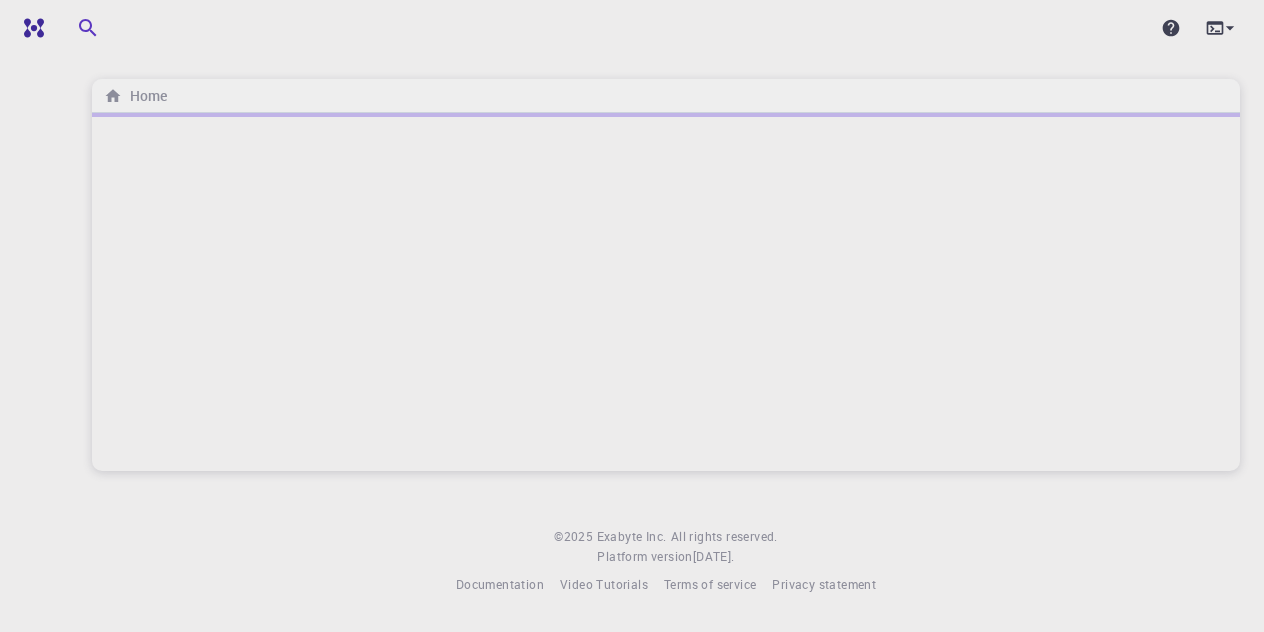 scroll, scrollTop: 0, scrollLeft: 0, axis: both 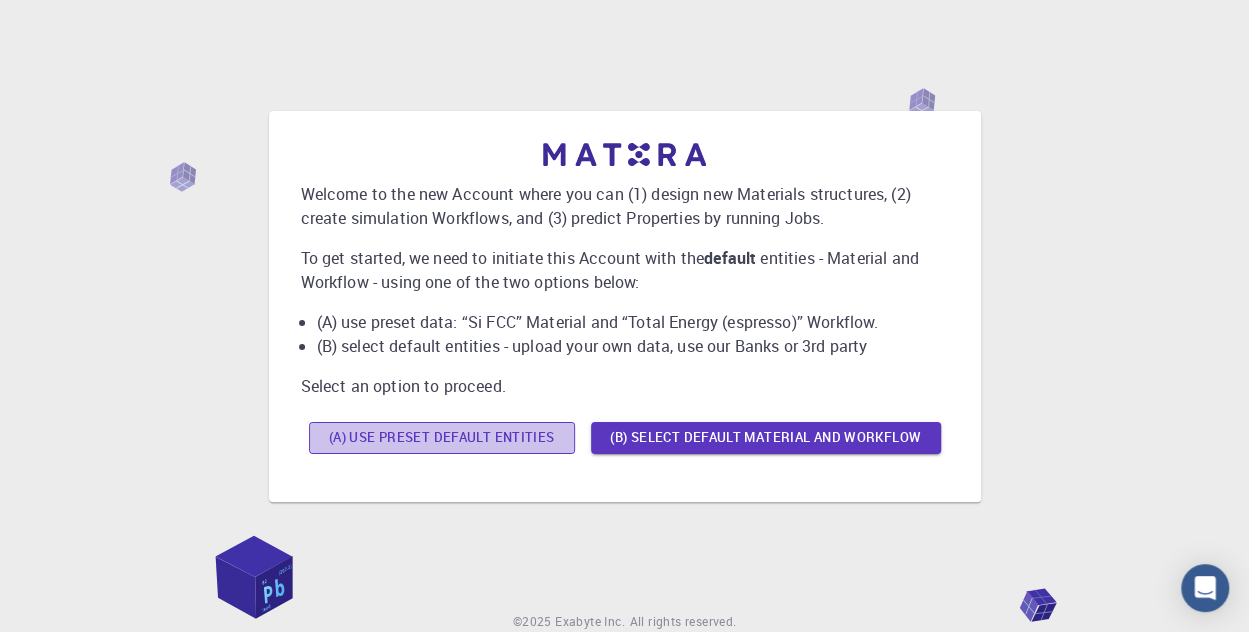 click on "(A) Use preset default entities" at bounding box center (442, 438) 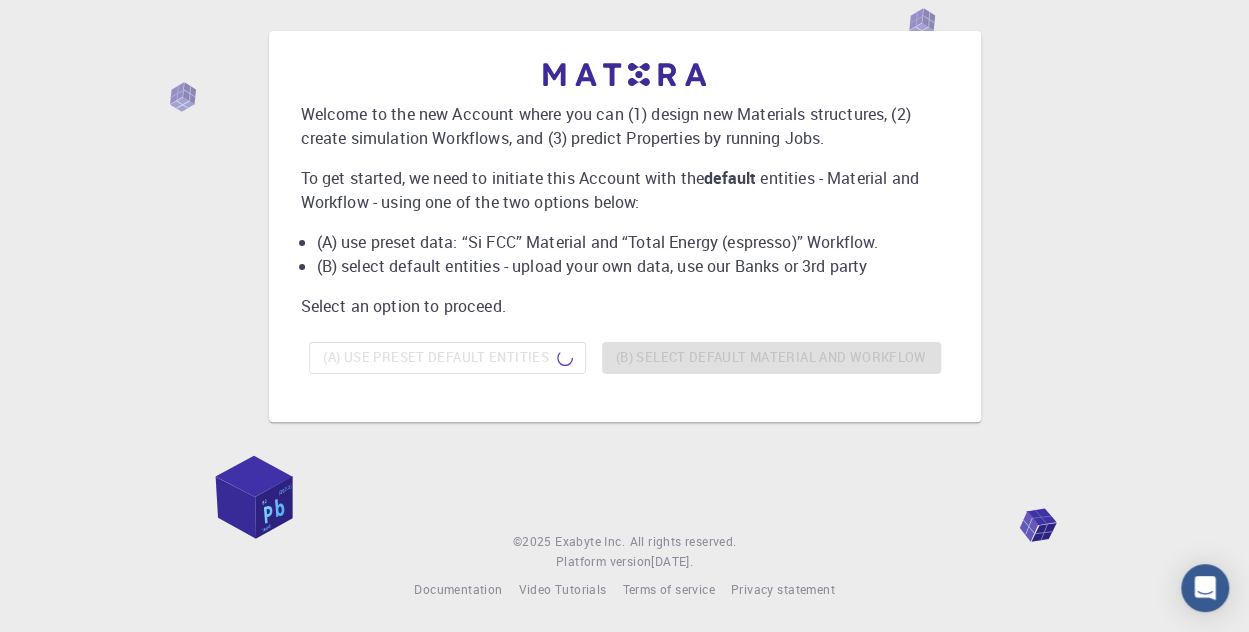 scroll, scrollTop: 0, scrollLeft: 0, axis: both 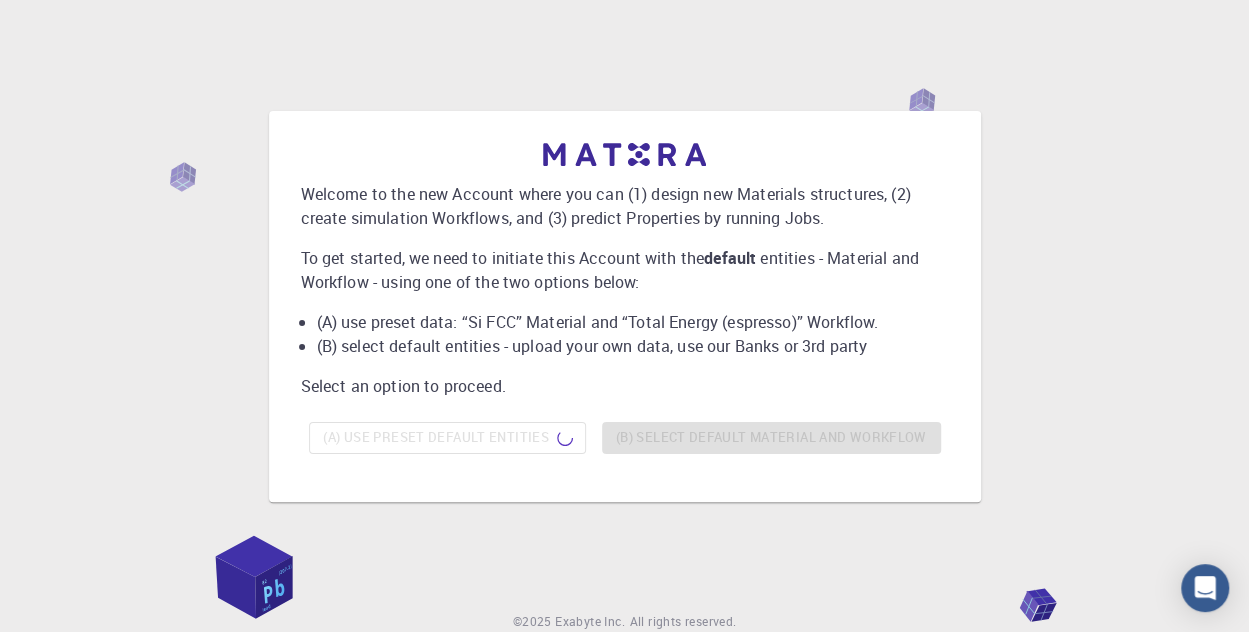 click on "(A) use preset data: “Si FCC” Material and “Total Energy (espresso)” Workflow." at bounding box center (633, 322) 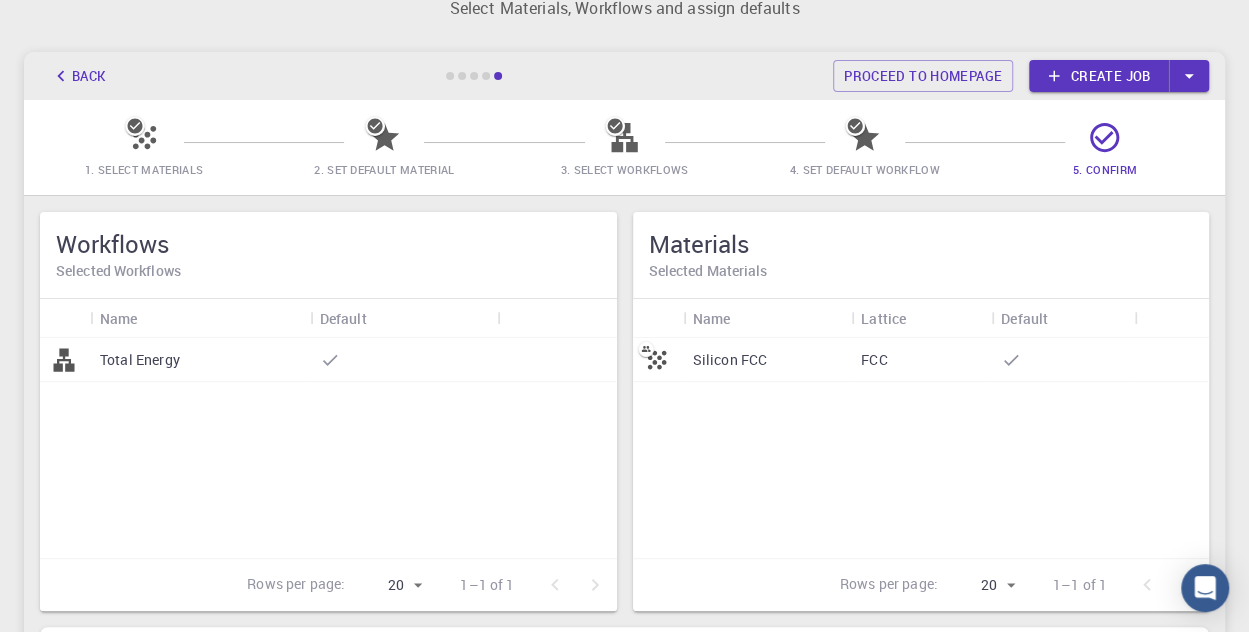 scroll, scrollTop: 0, scrollLeft: 0, axis: both 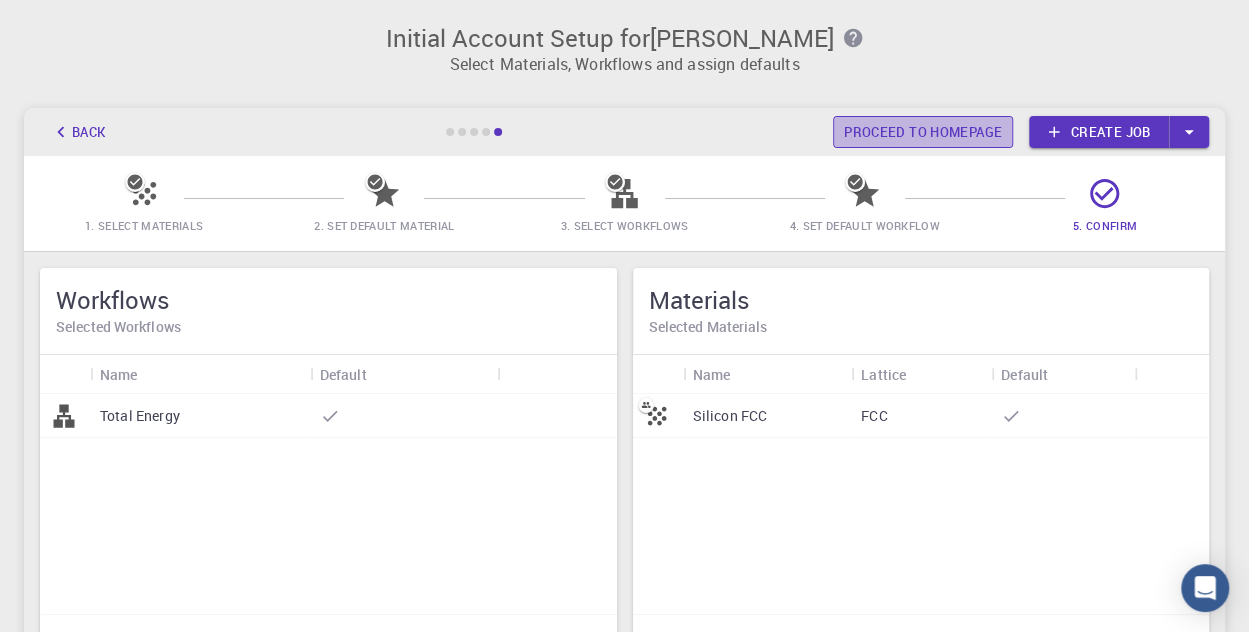 click on "Proceed to homepage" at bounding box center (923, 132) 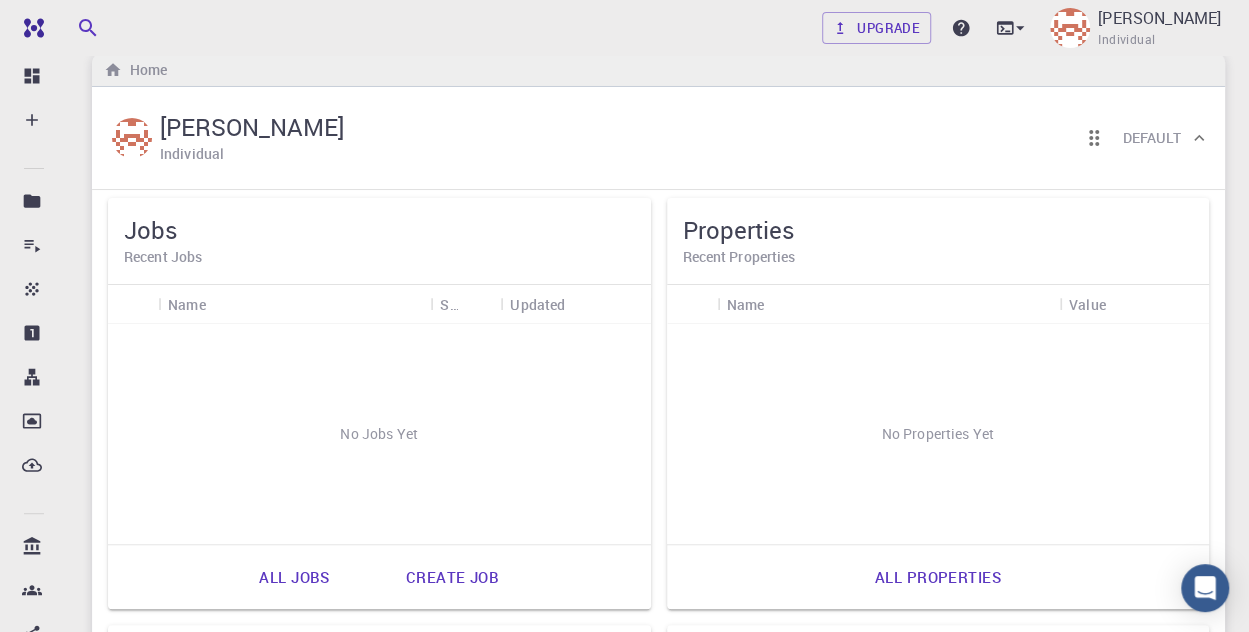 scroll, scrollTop: 0, scrollLeft: 0, axis: both 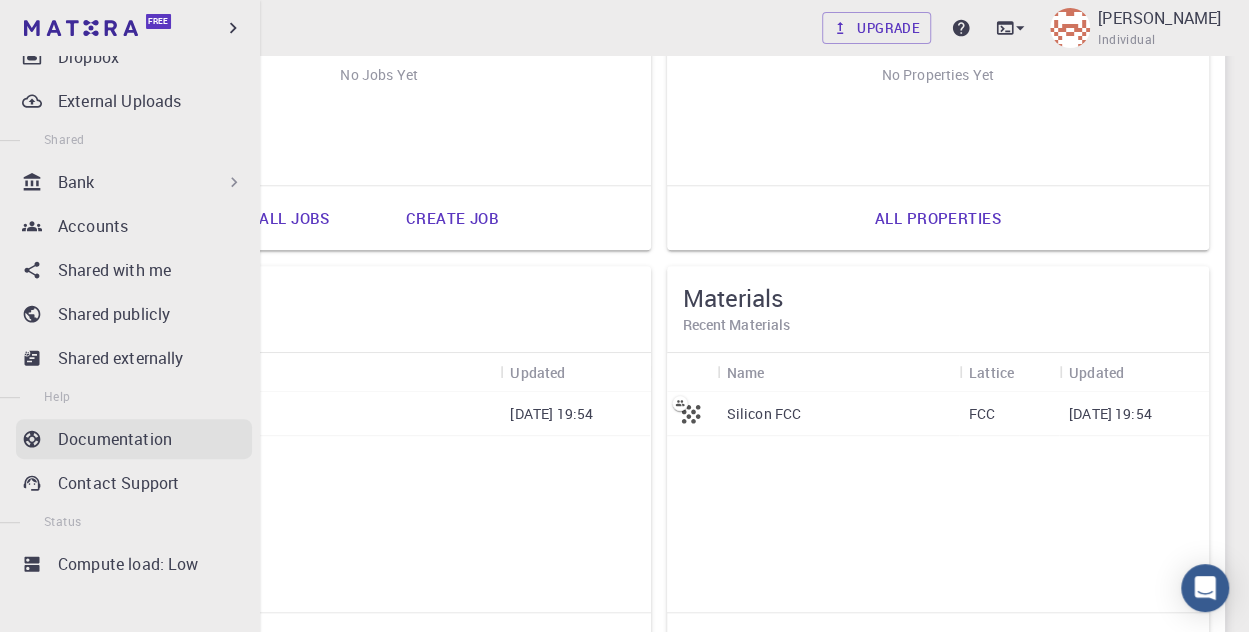 click on "Documentation" at bounding box center (134, 439) 